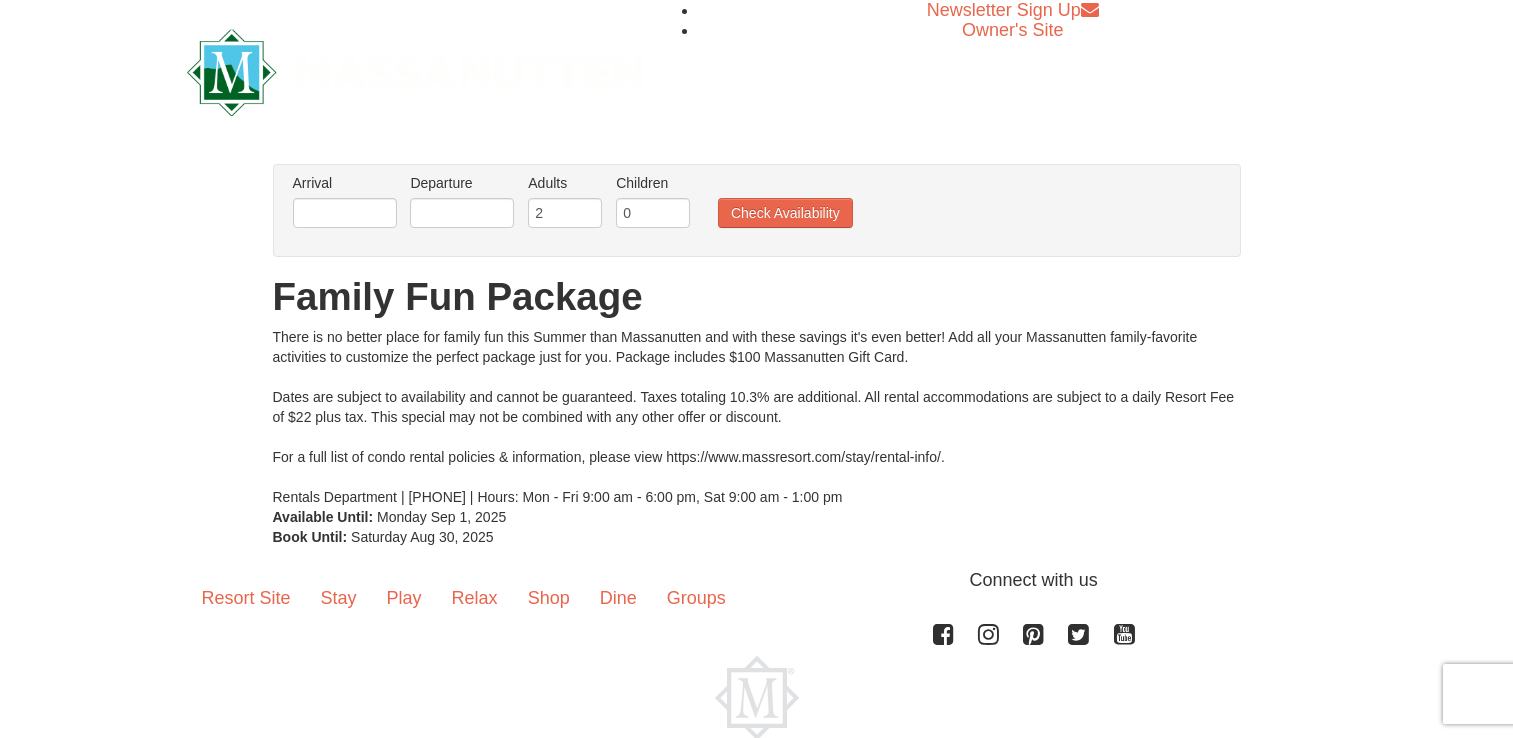 scroll, scrollTop: 0, scrollLeft: 0, axis: both 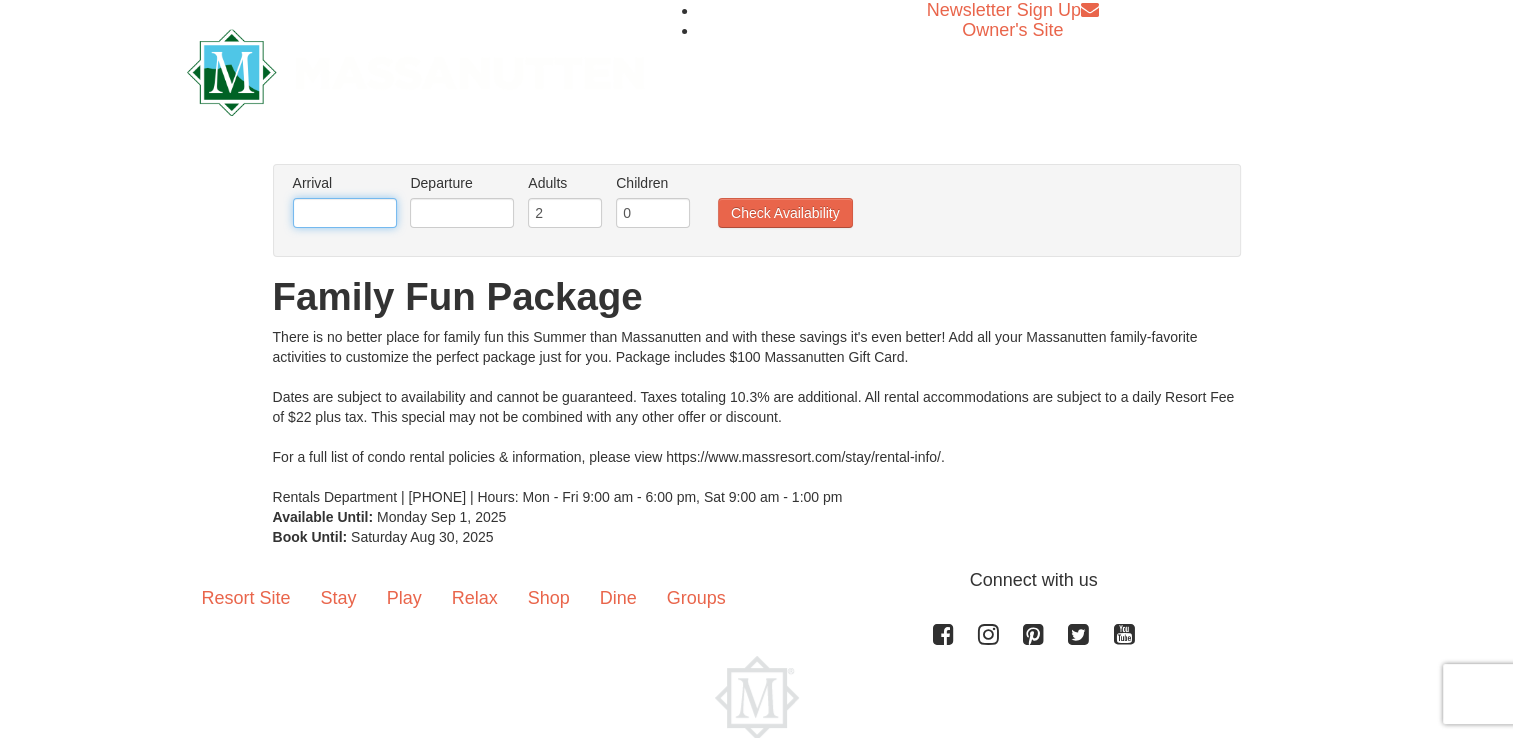 click at bounding box center [345, 213] 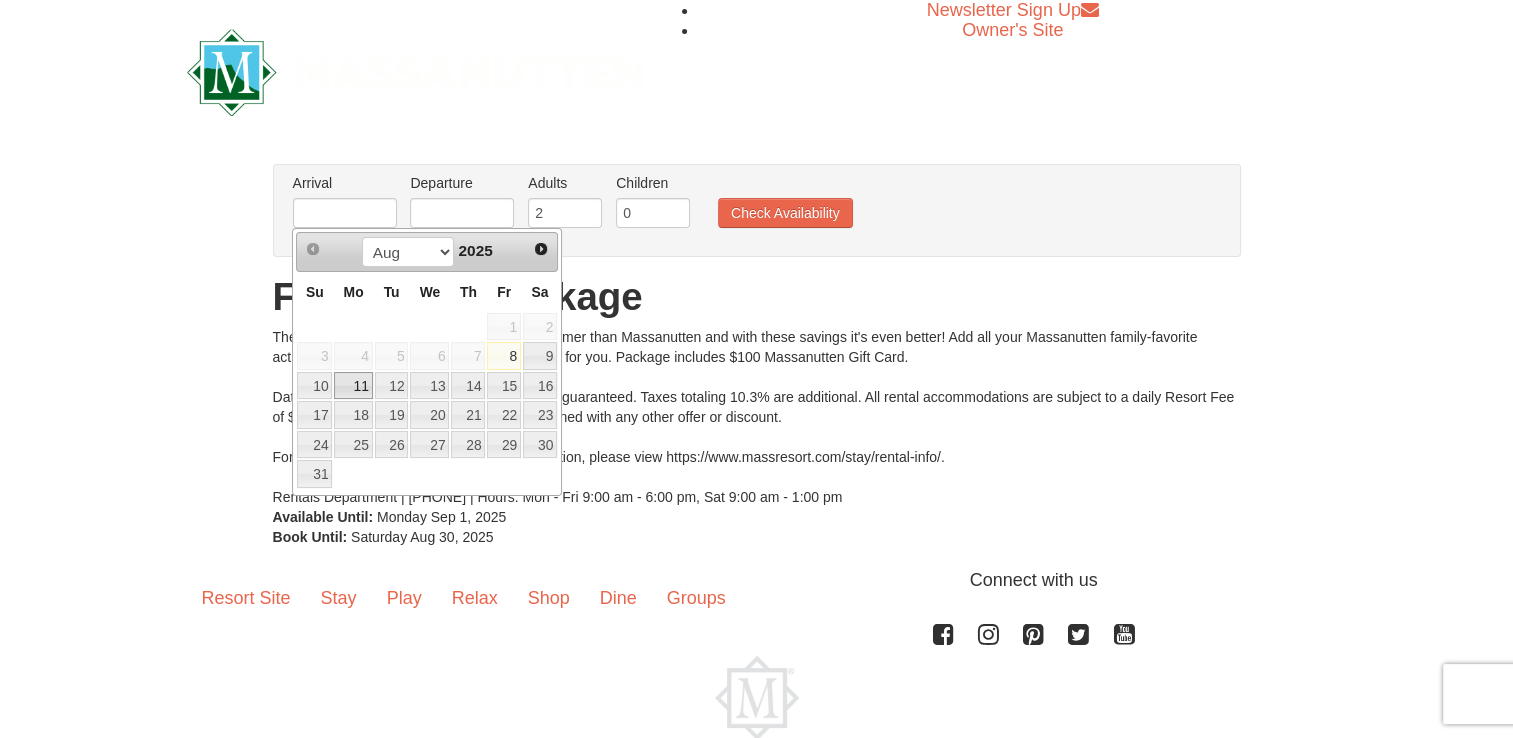 click on "11" at bounding box center (353, 386) 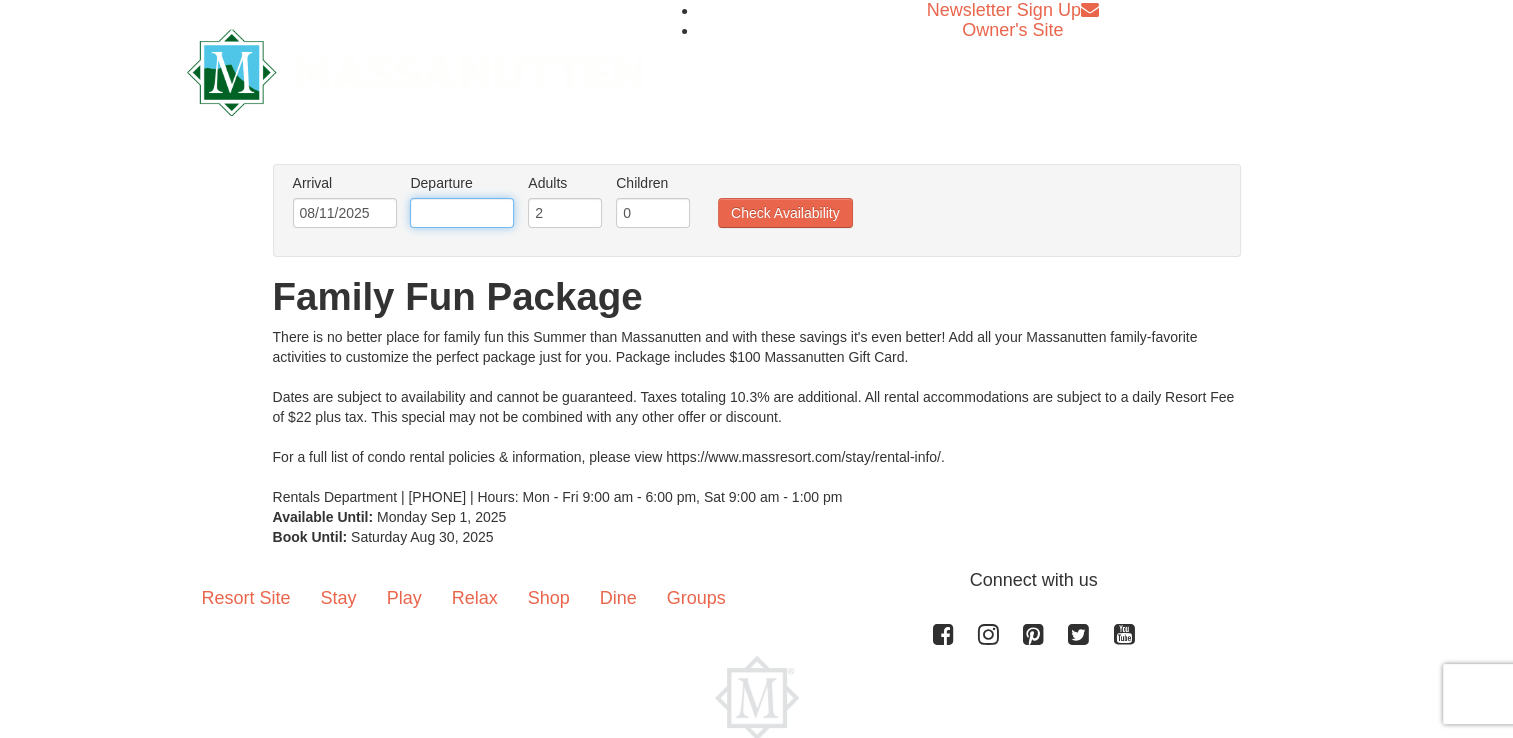 click at bounding box center [462, 213] 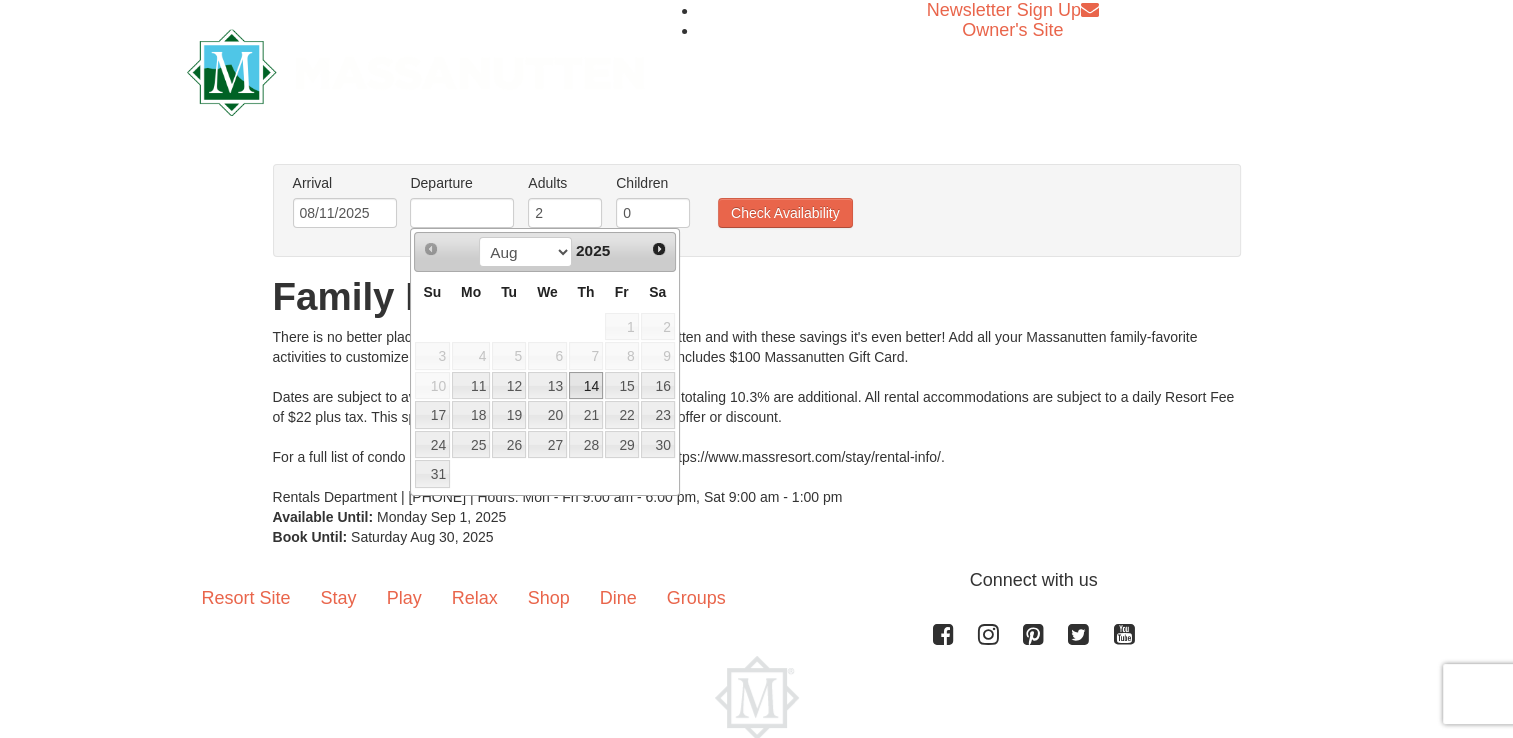 click on "14" at bounding box center [586, 386] 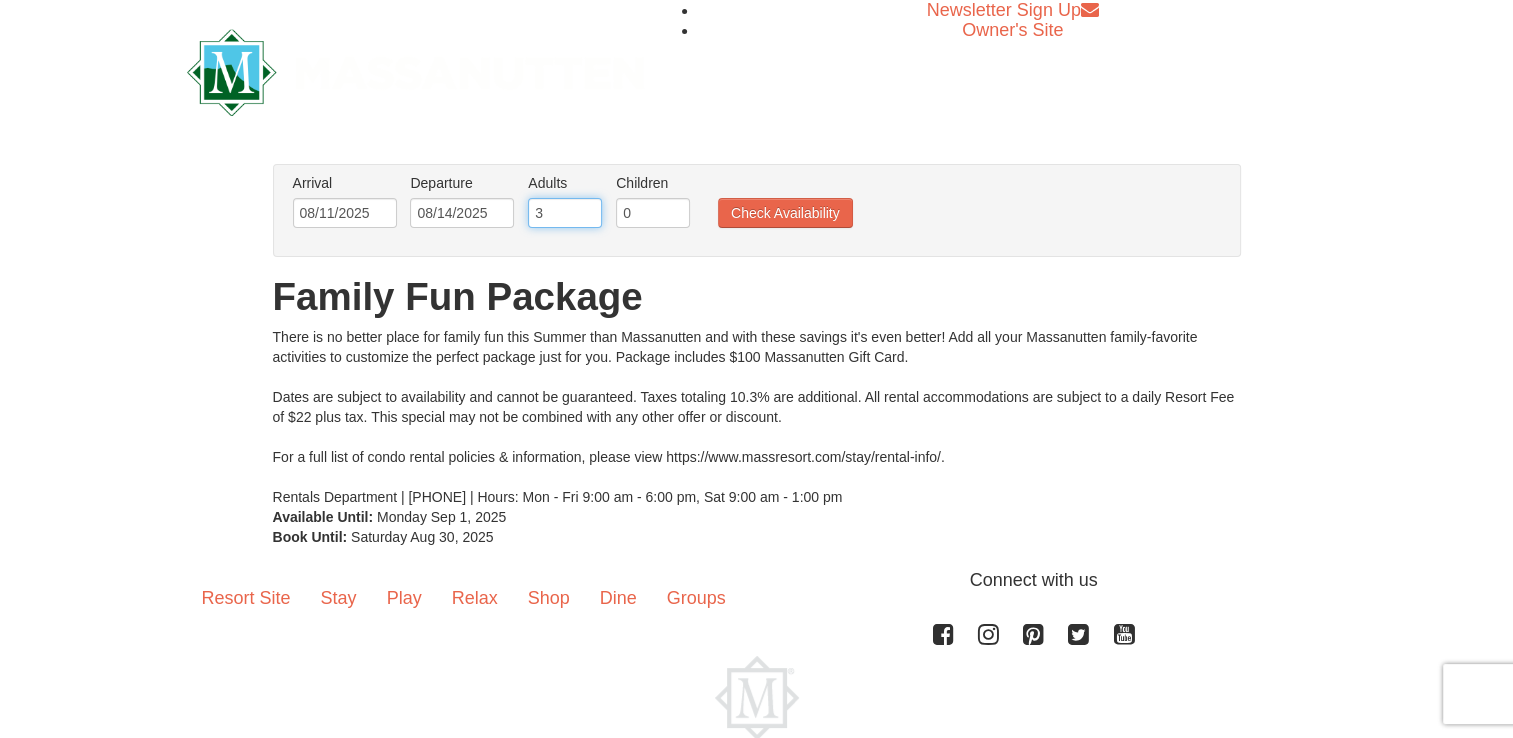 click on "3" at bounding box center (565, 213) 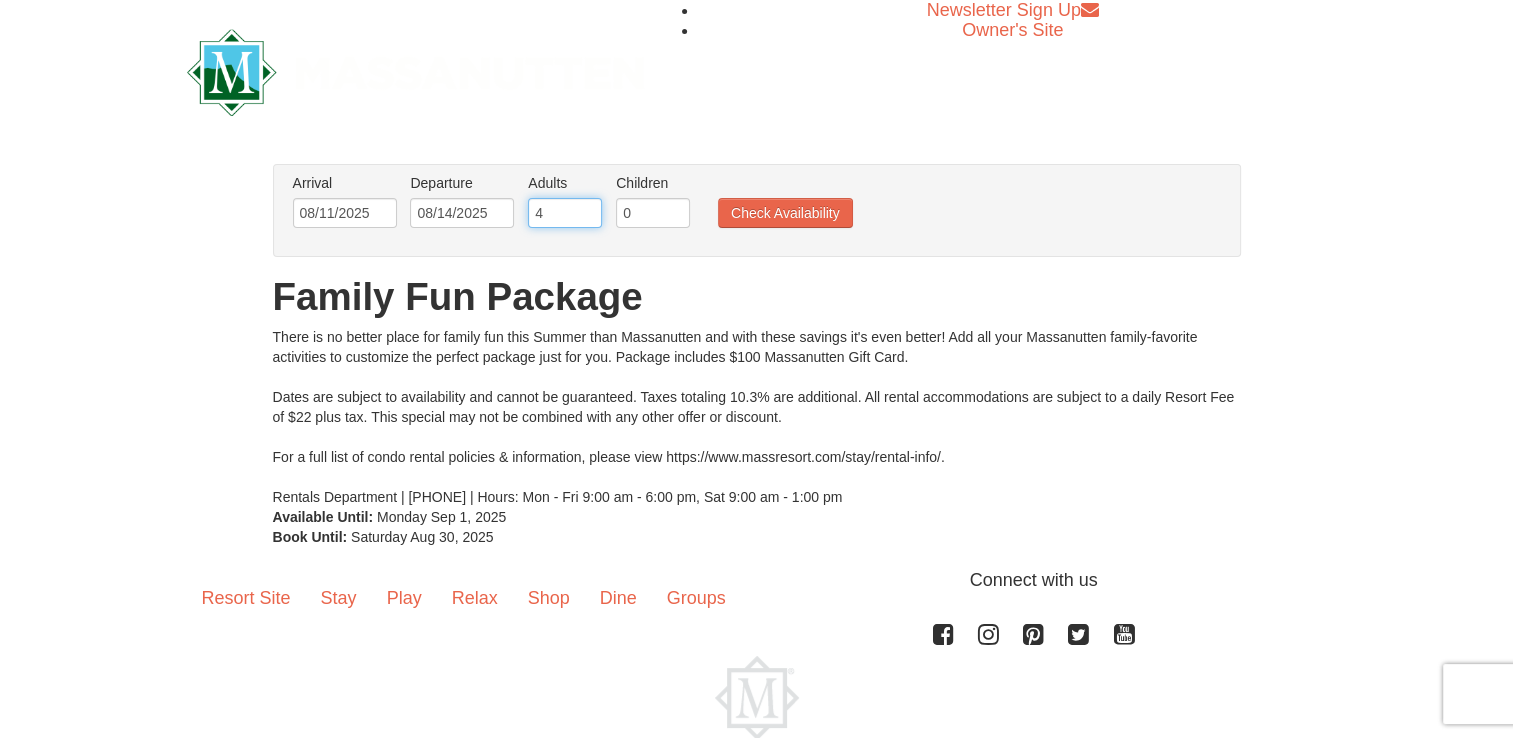 type on "4" 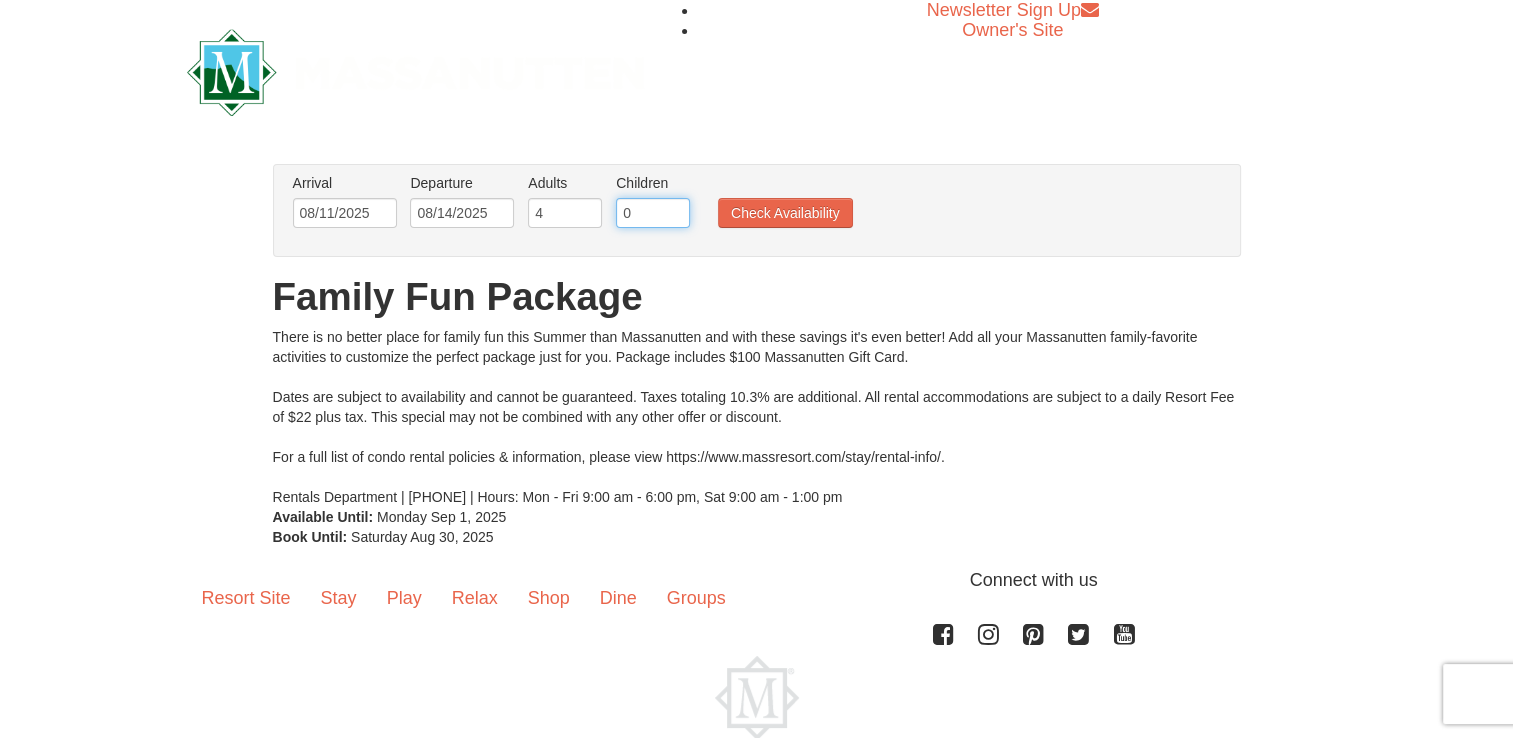 click on "0" at bounding box center [653, 213] 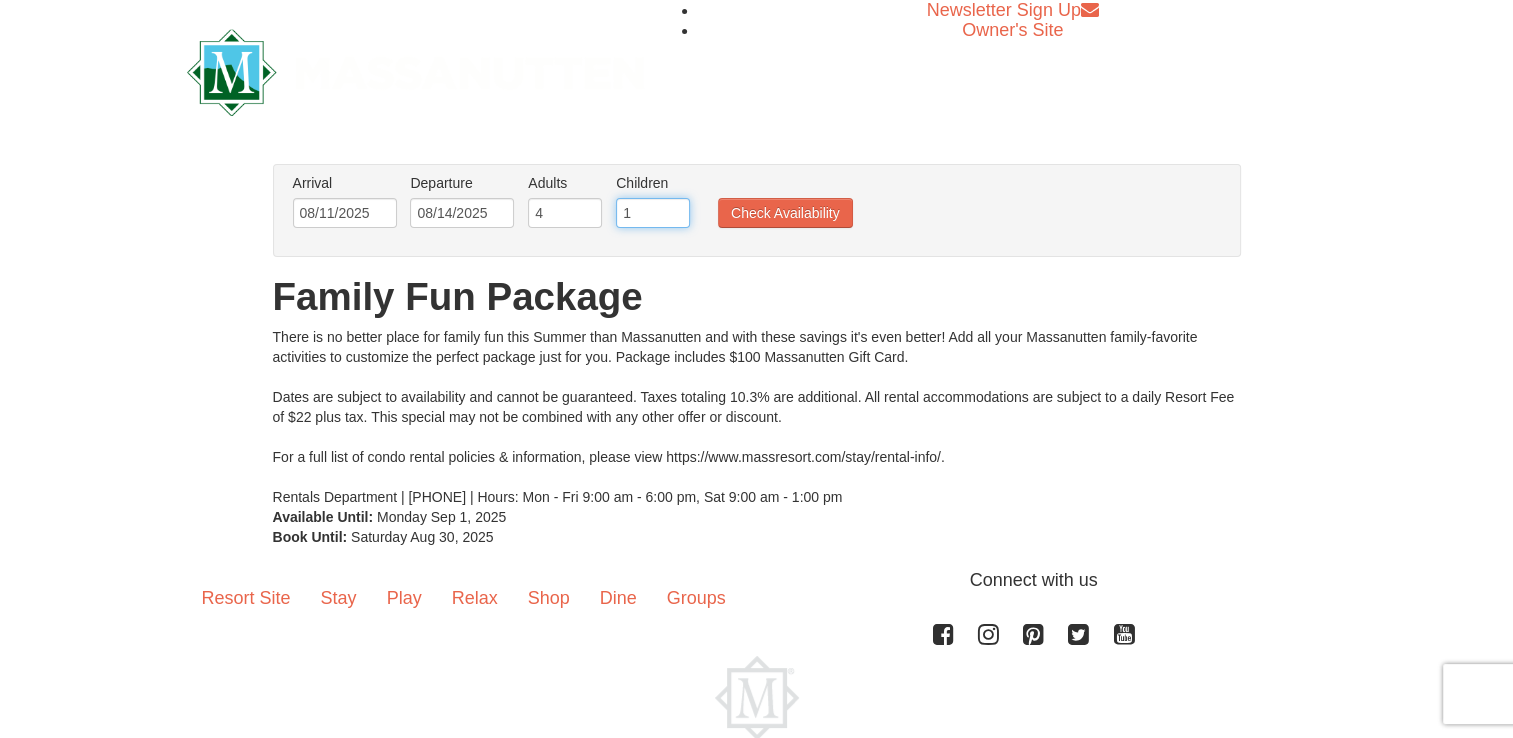 click on "1" at bounding box center (653, 213) 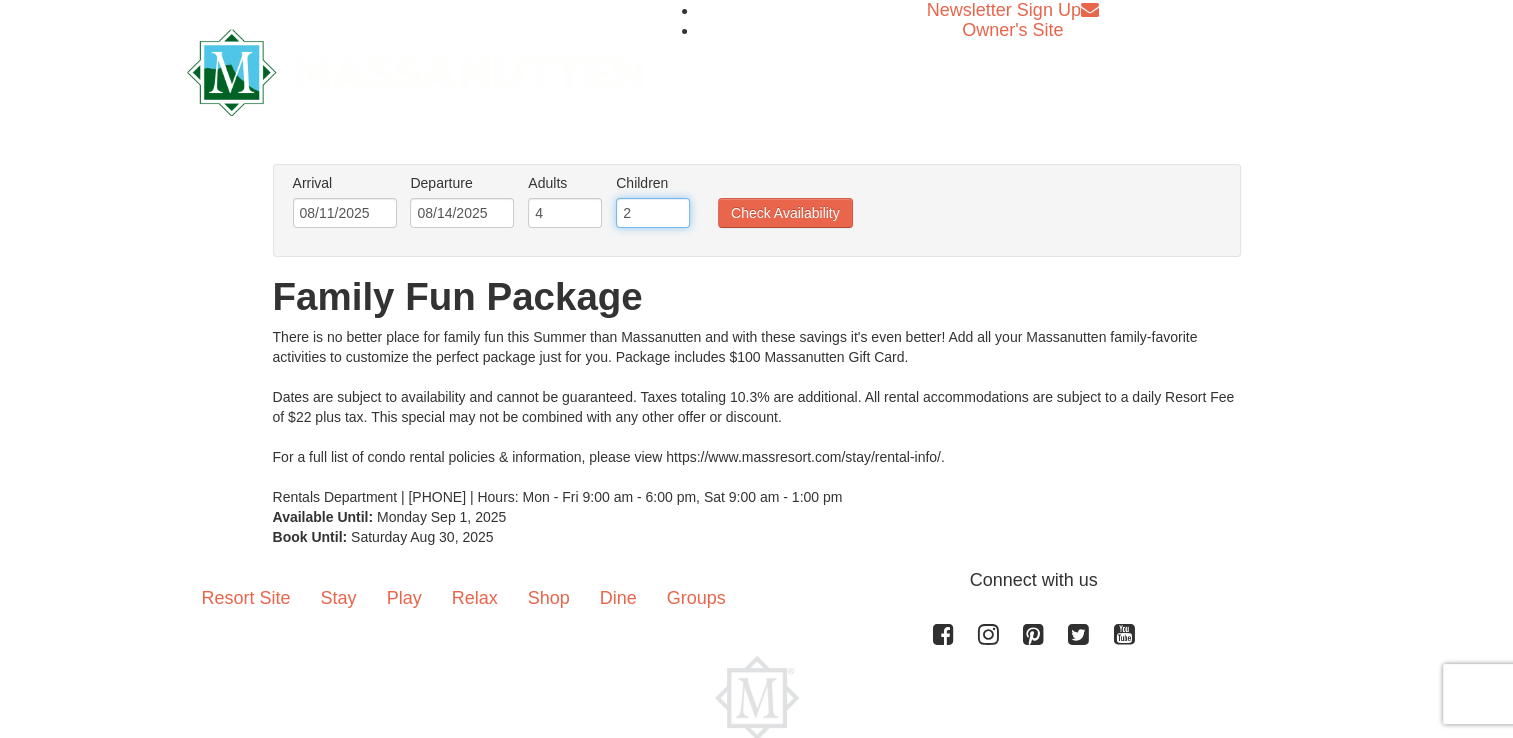 click on "2" at bounding box center [653, 213] 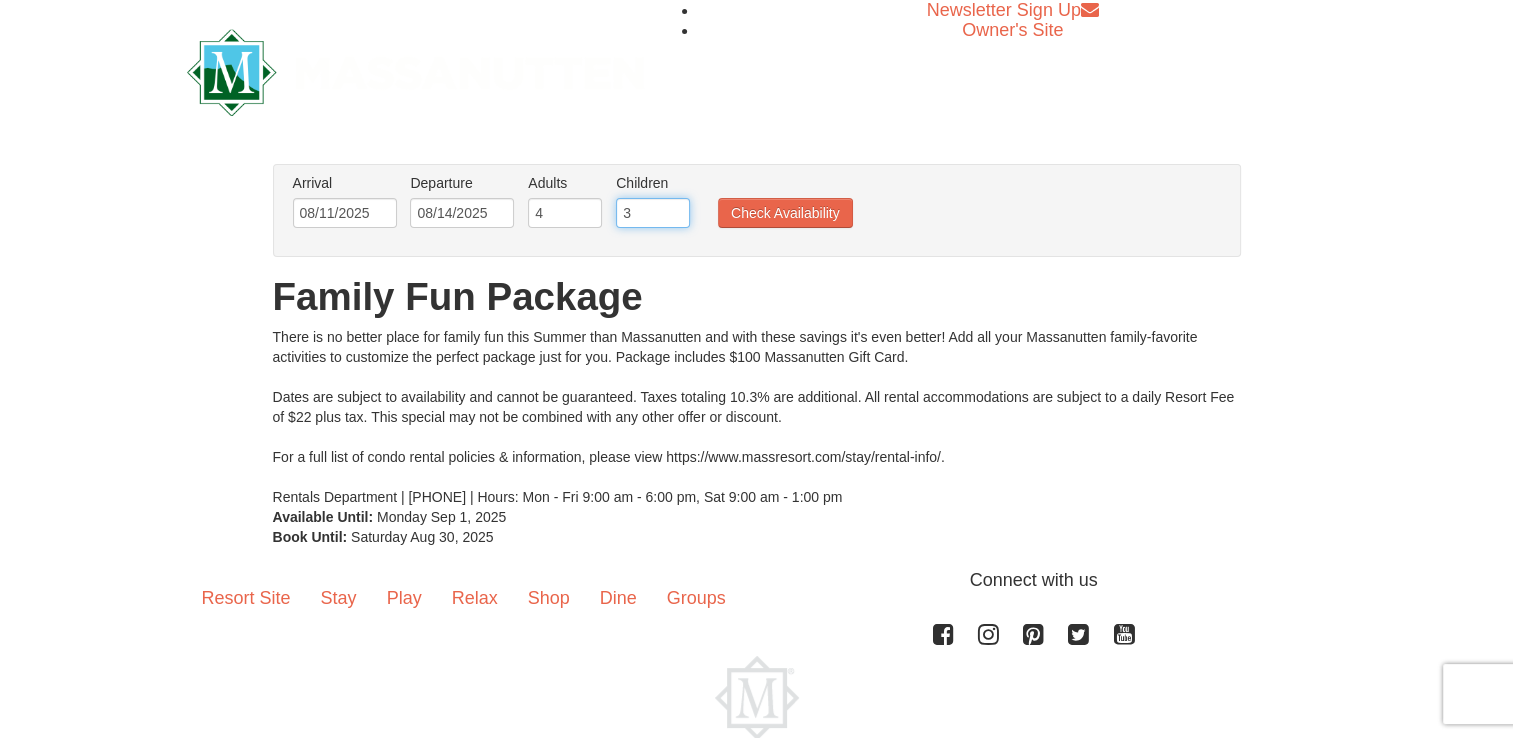 click on "3" at bounding box center [653, 213] 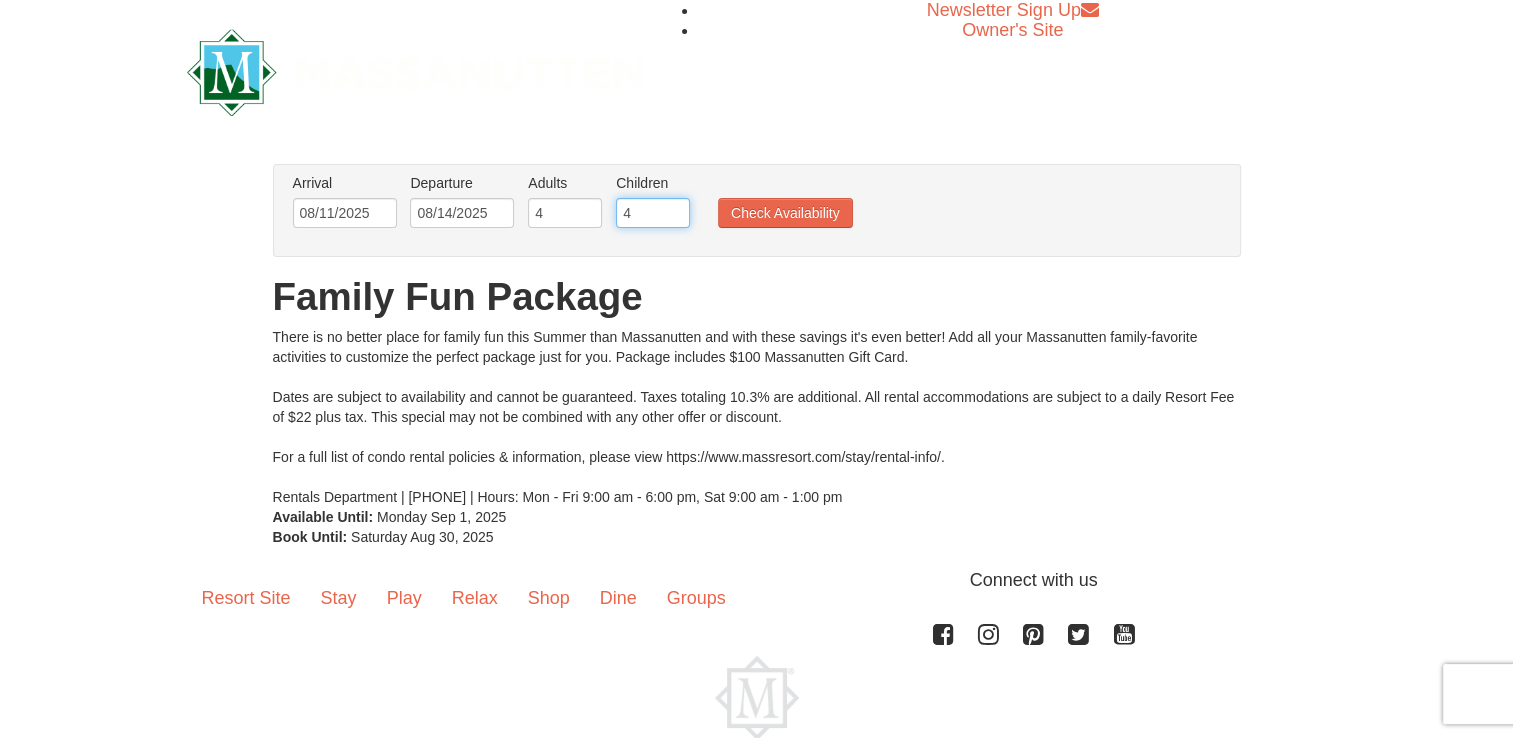 type on "4" 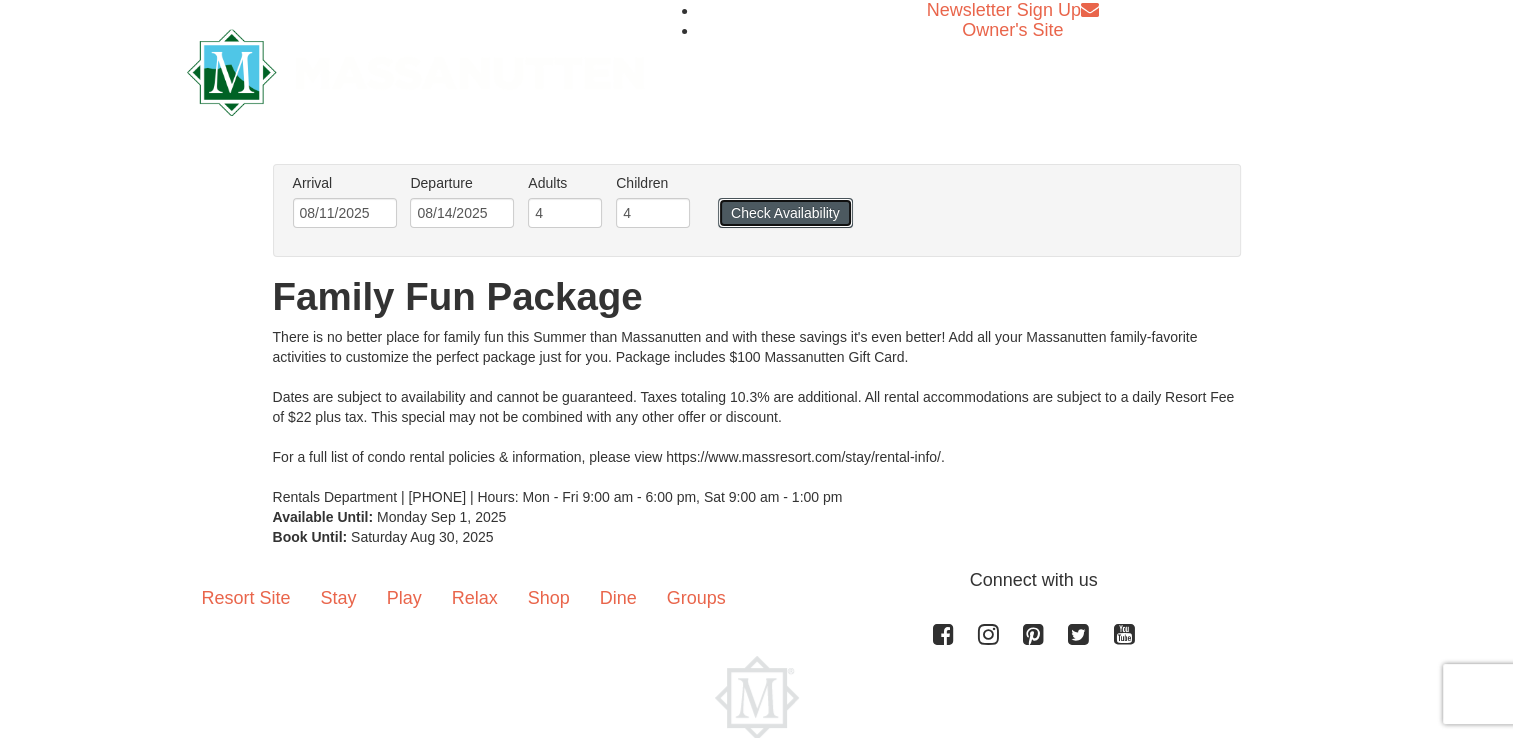 click on "Check Availability" at bounding box center [785, 213] 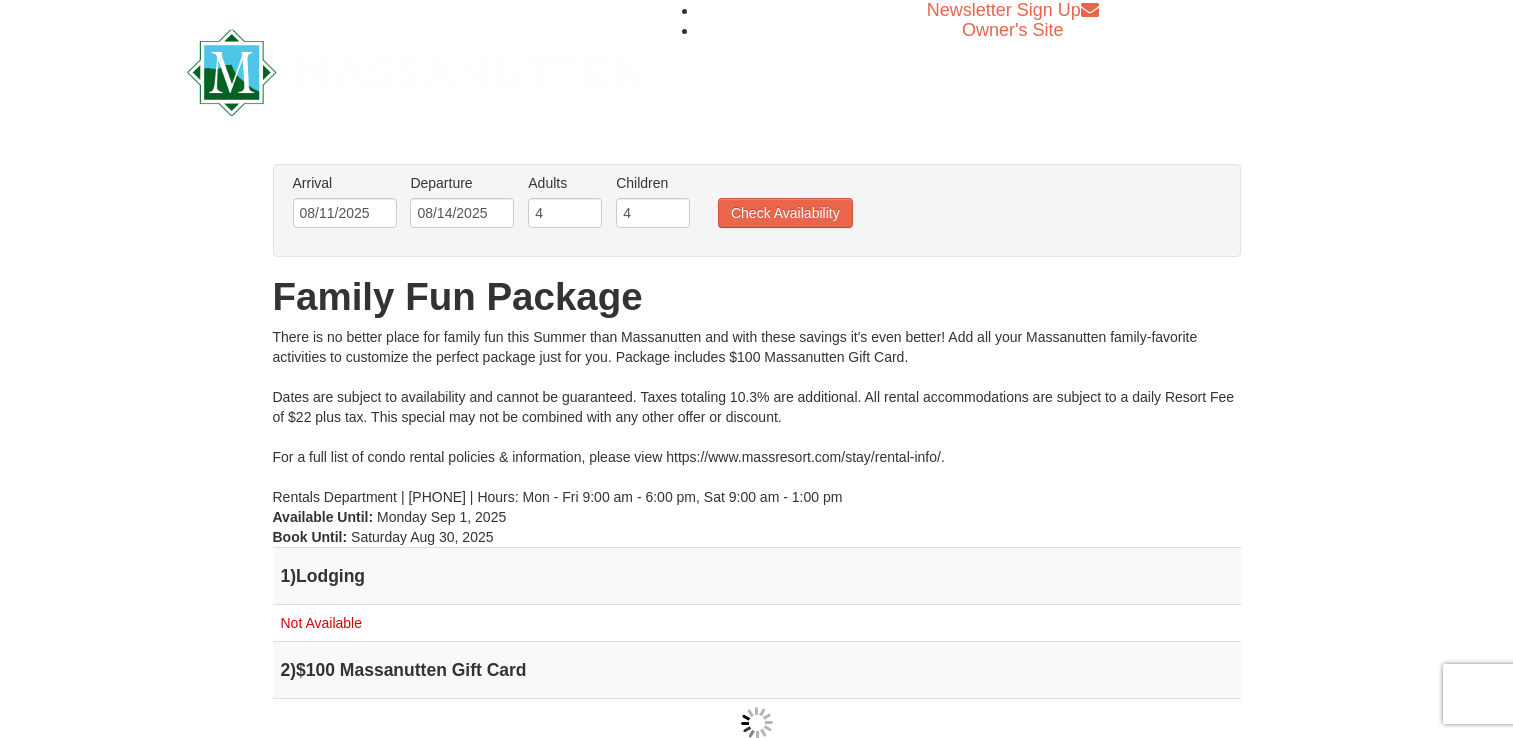 scroll, scrollTop: 0, scrollLeft: 0, axis: both 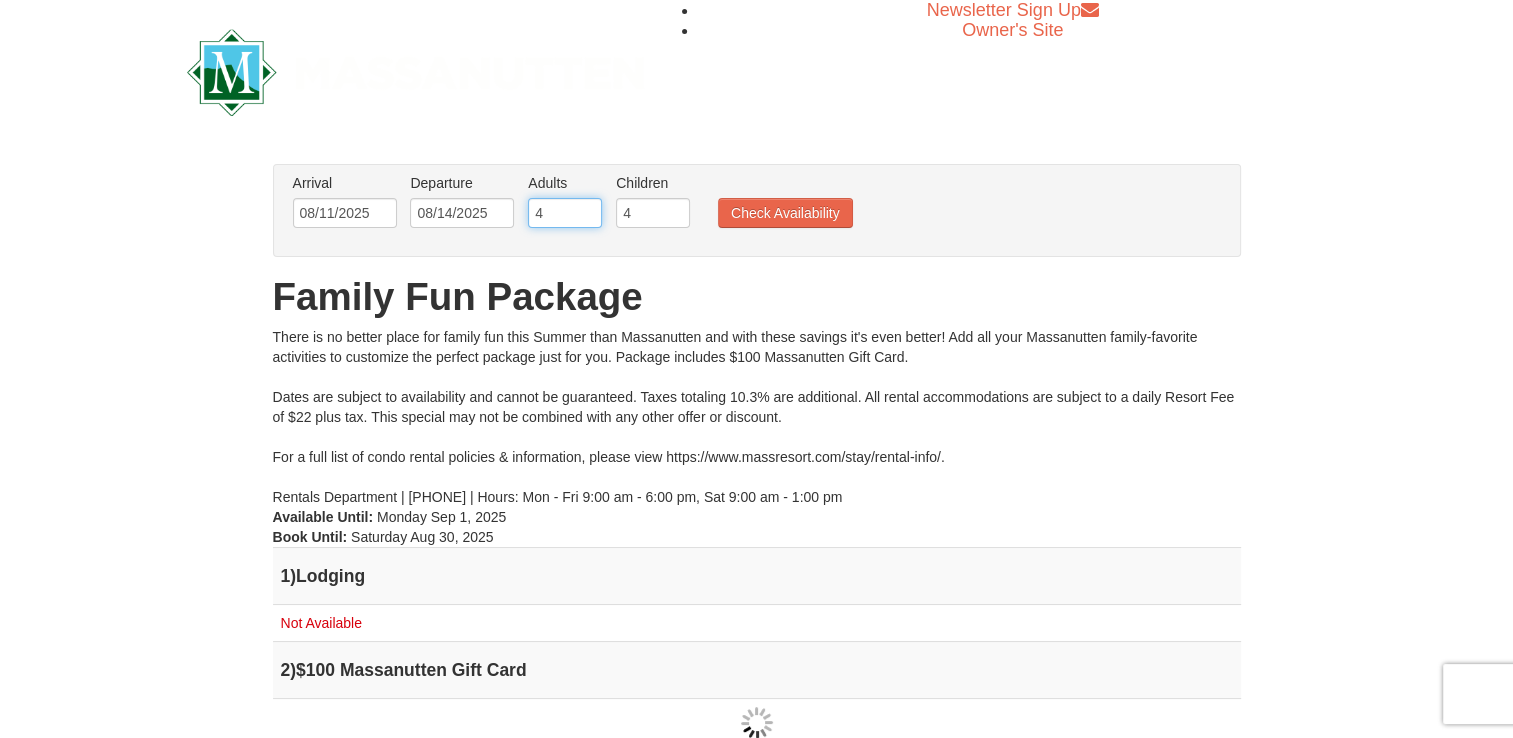click on "4" at bounding box center [565, 213] 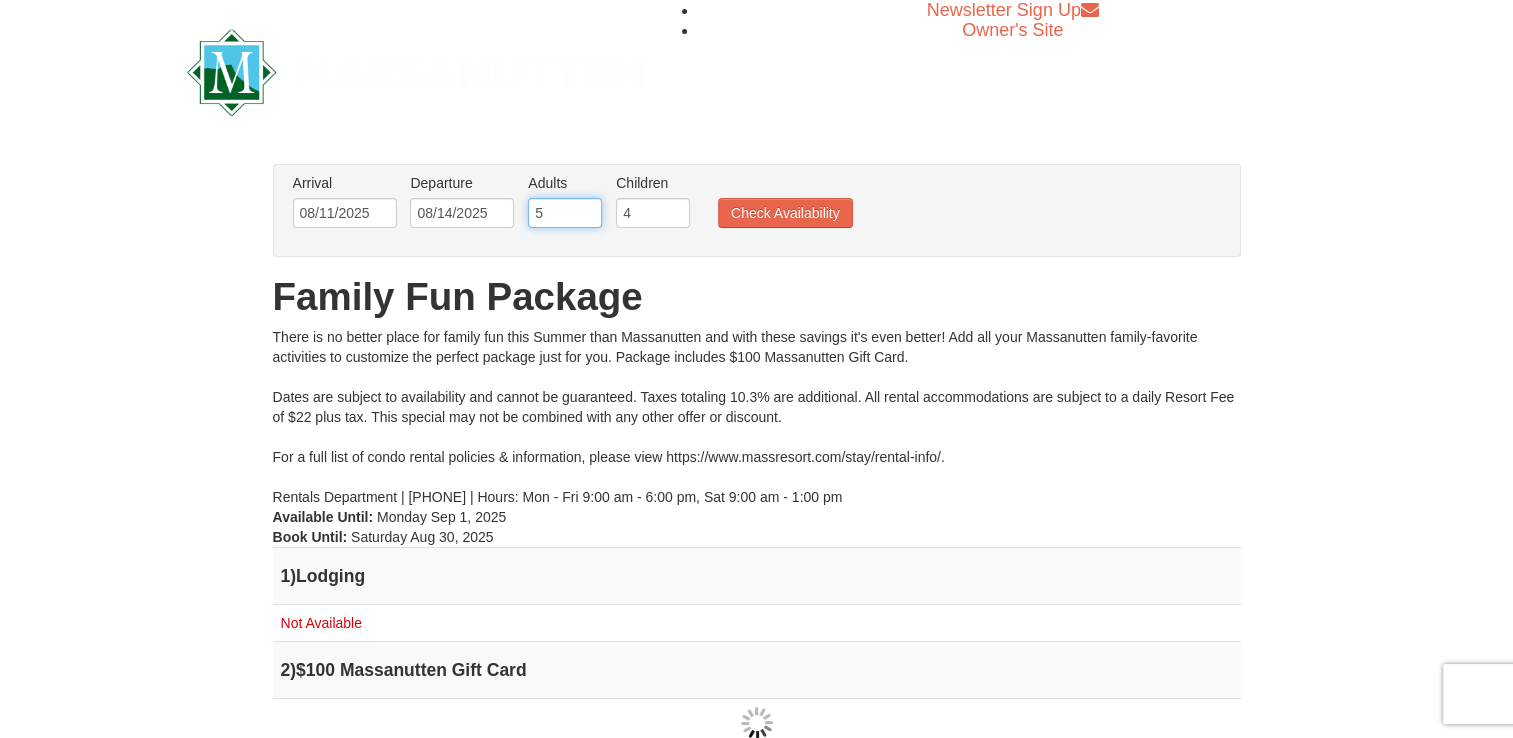 click on "5" at bounding box center (565, 213) 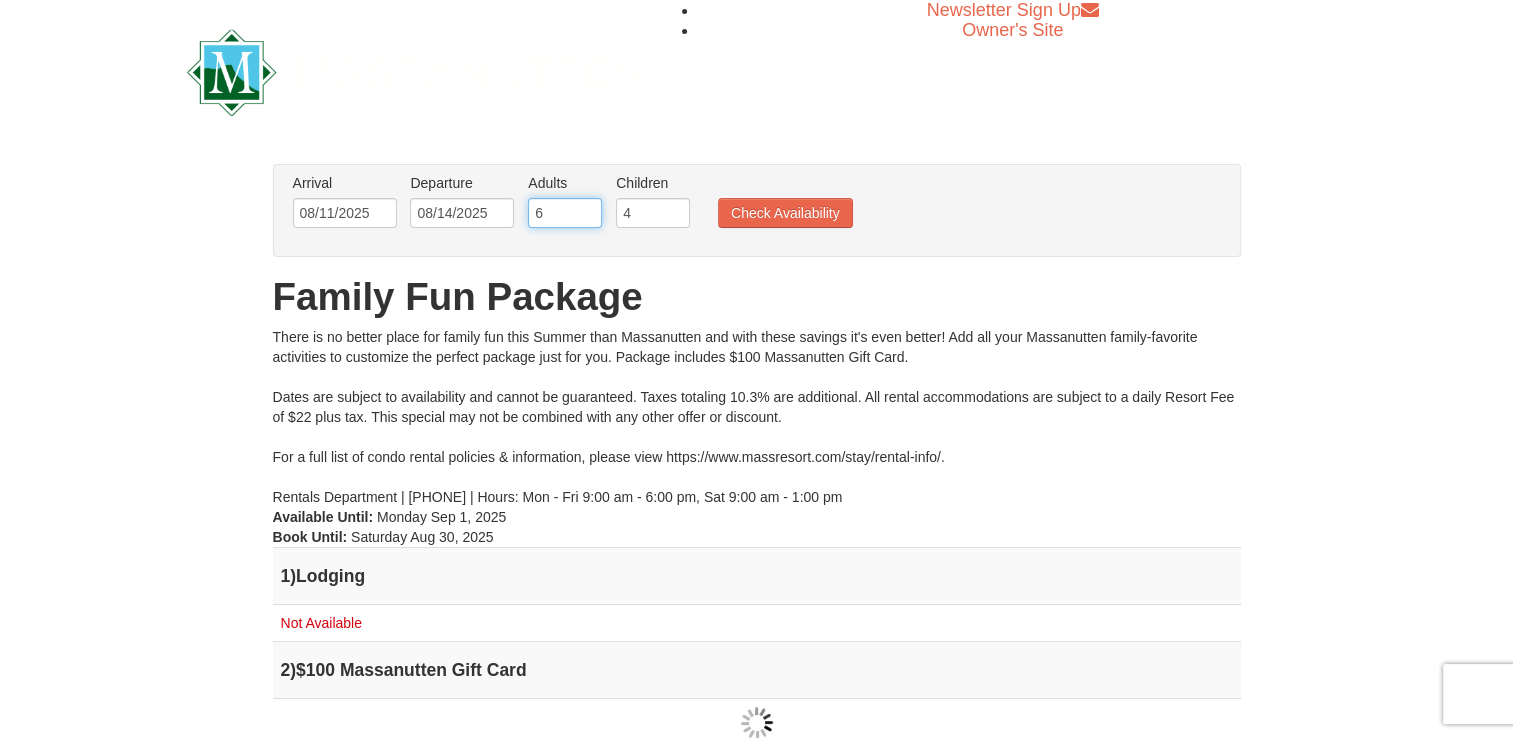 click on "6" at bounding box center (565, 213) 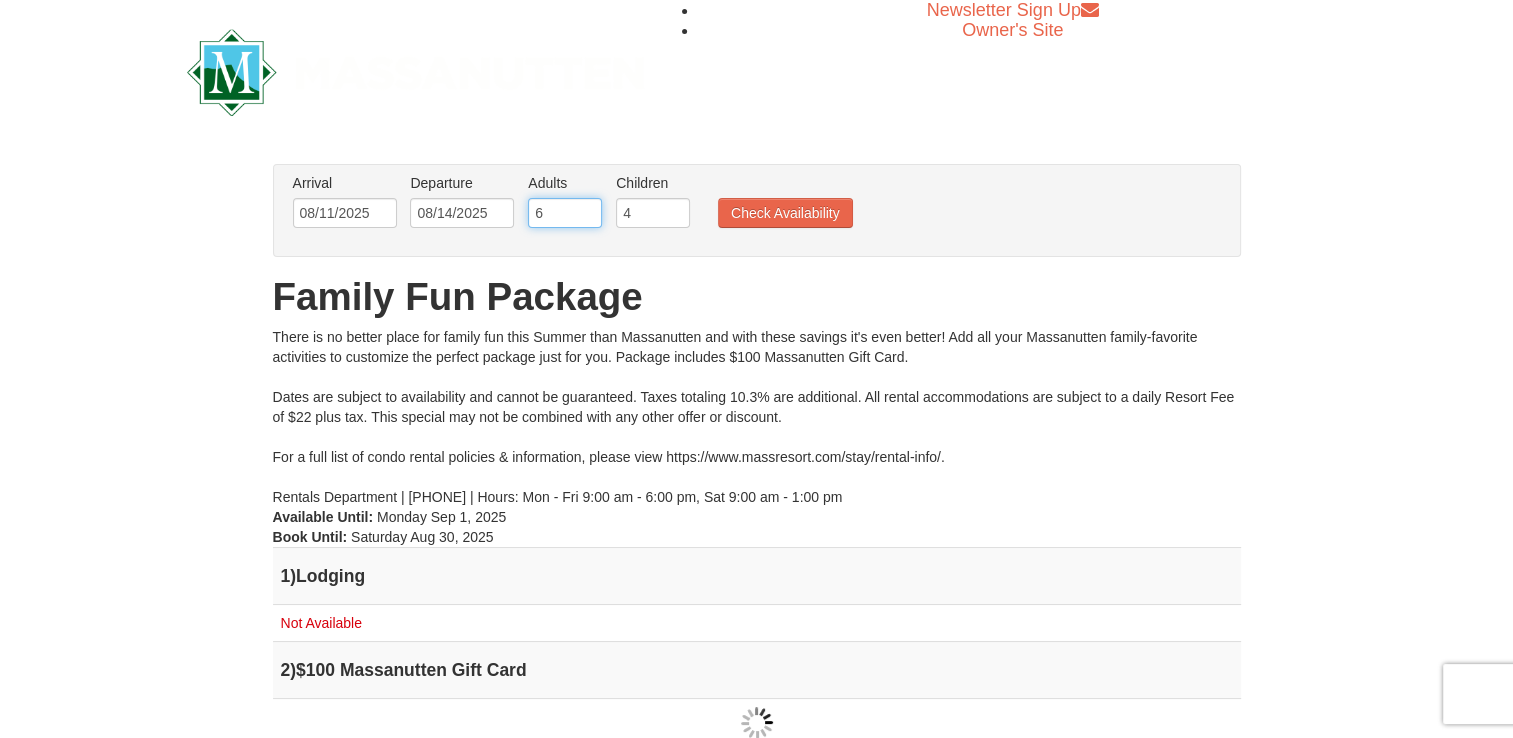 click on "6" at bounding box center (565, 213) 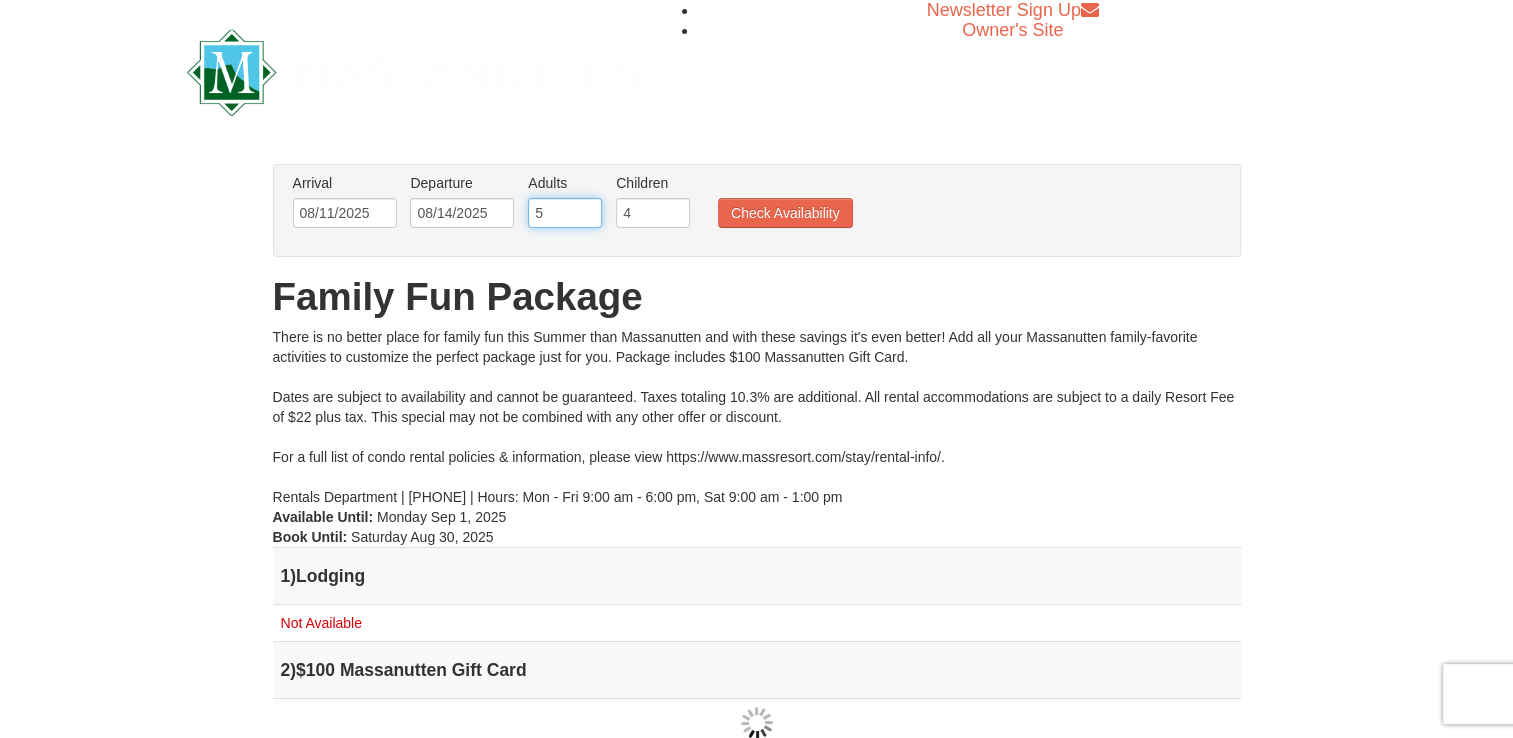 click on "5" at bounding box center [565, 213] 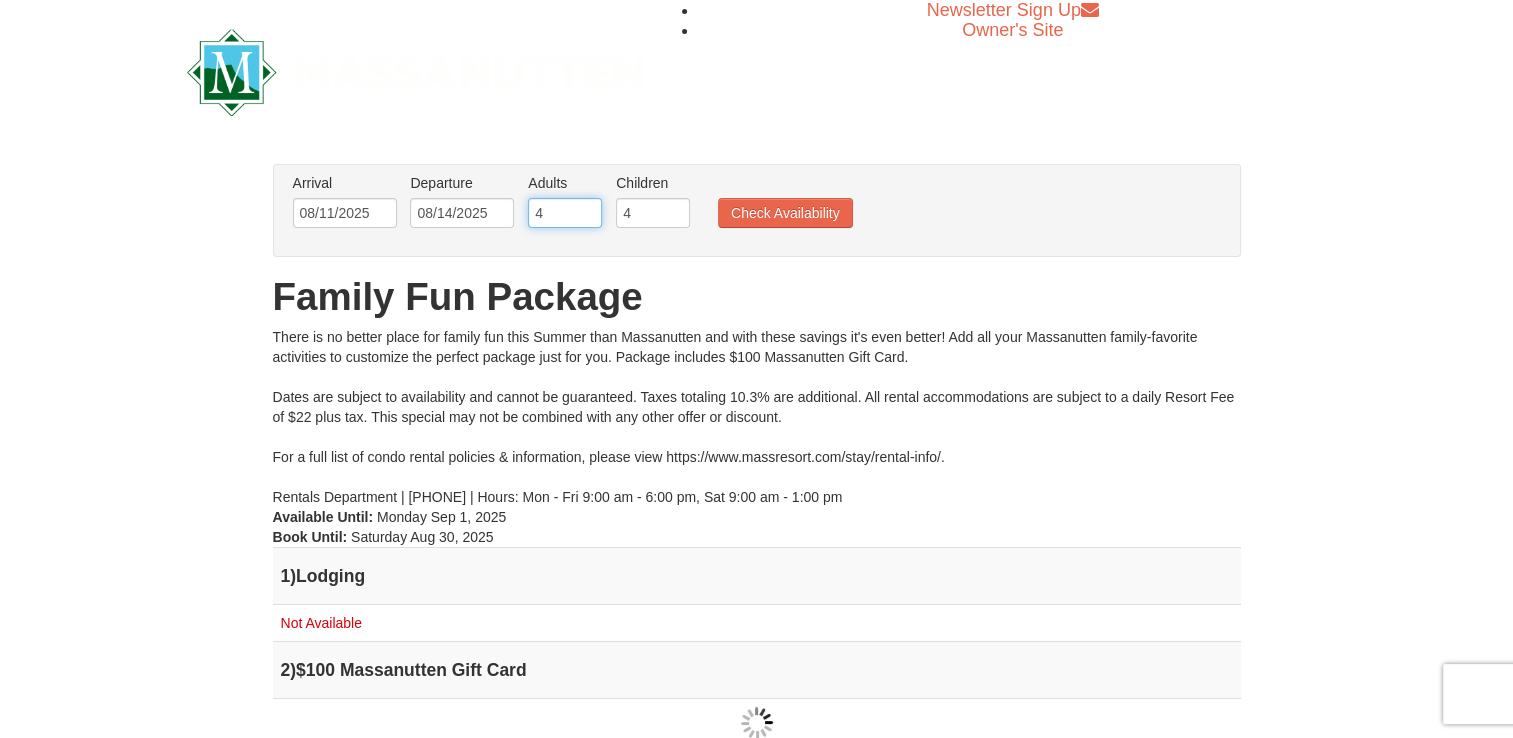 click on "4" at bounding box center (565, 213) 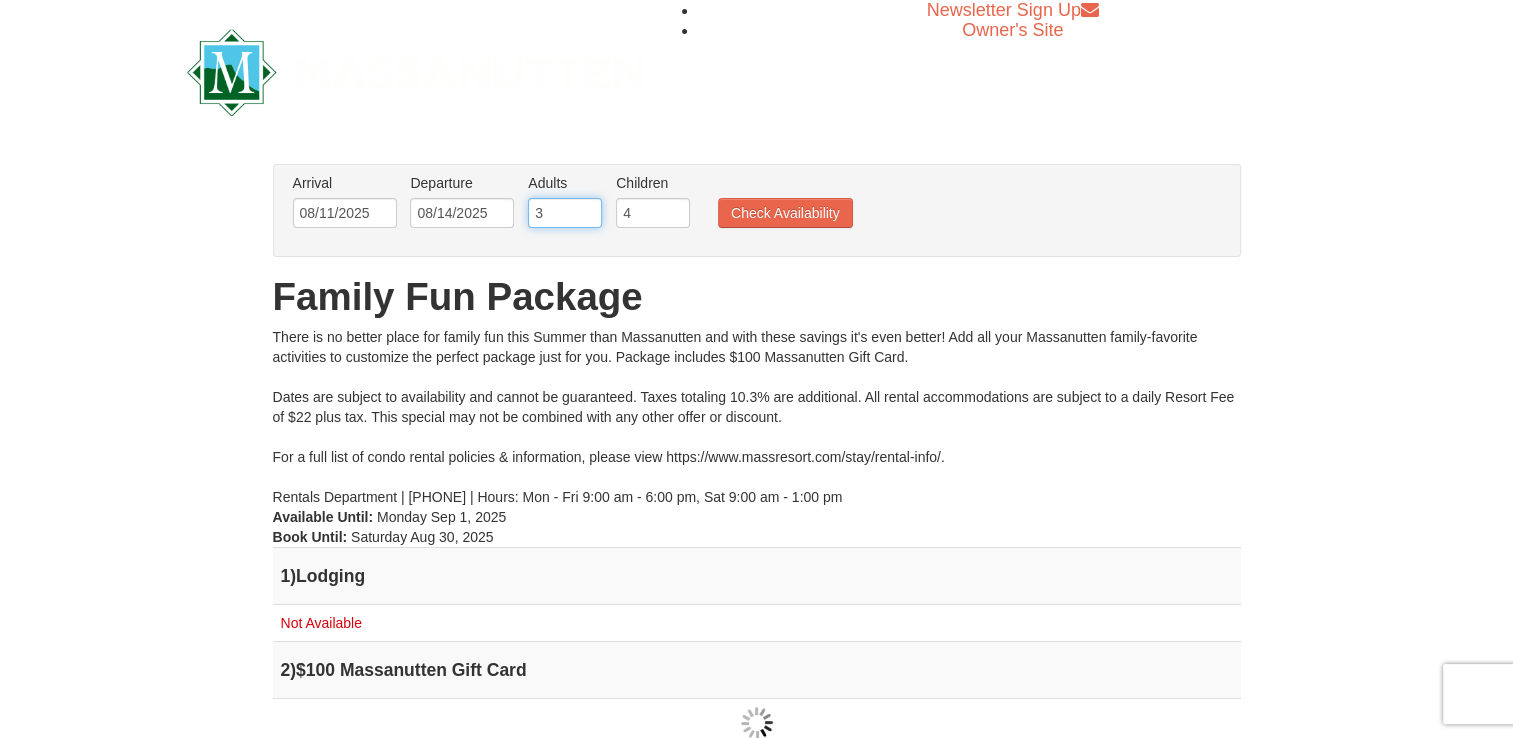 click on "3" at bounding box center (565, 213) 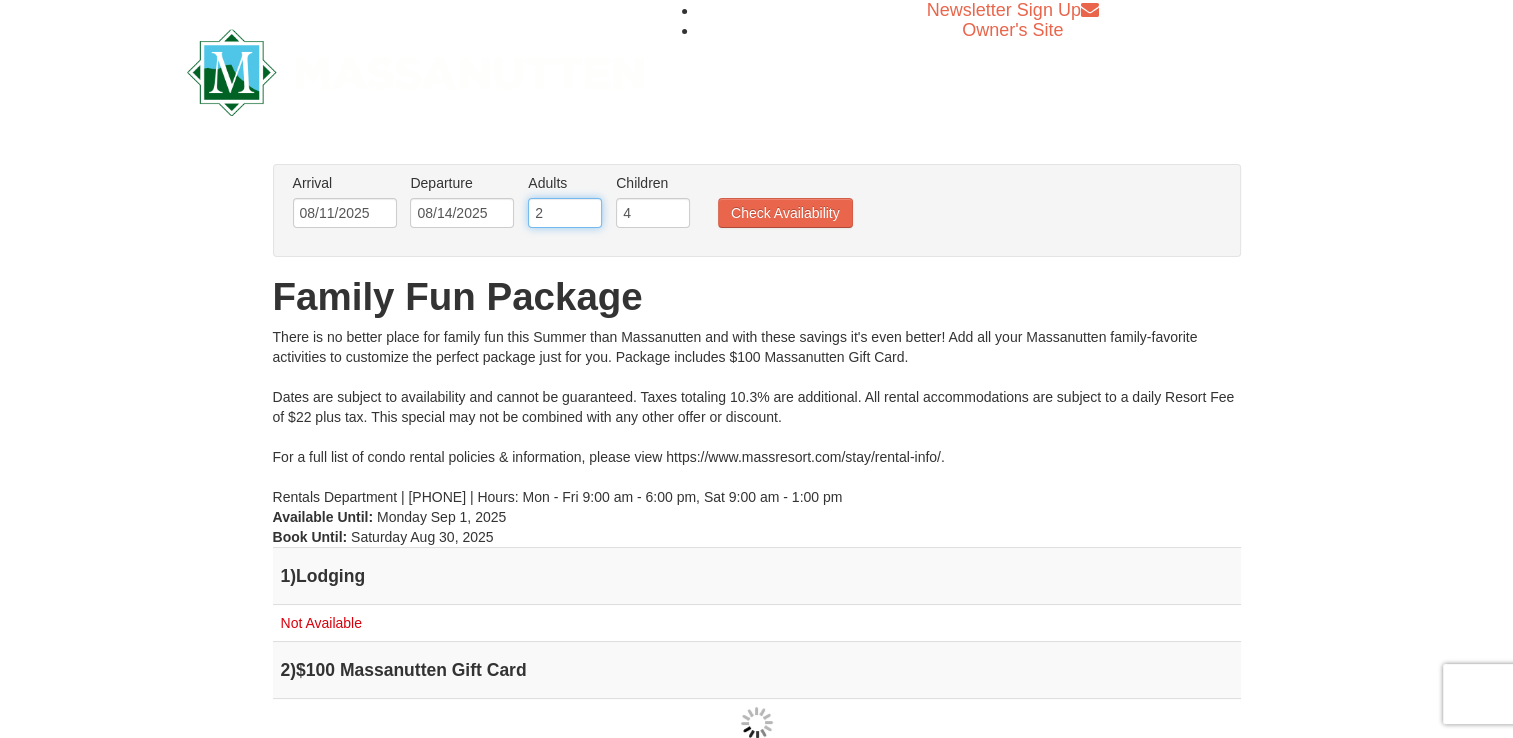 type on "2" 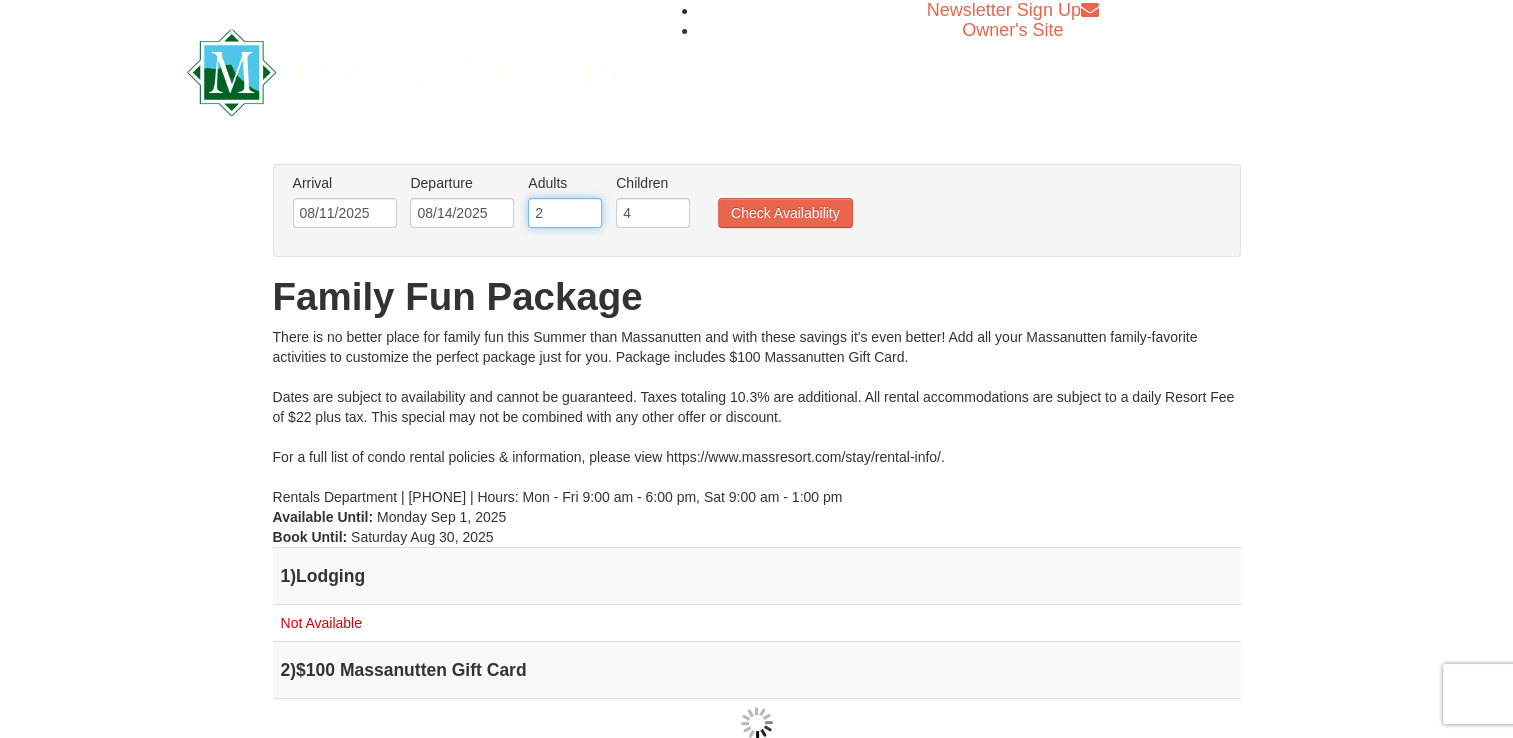 click on "2" at bounding box center [565, 213] 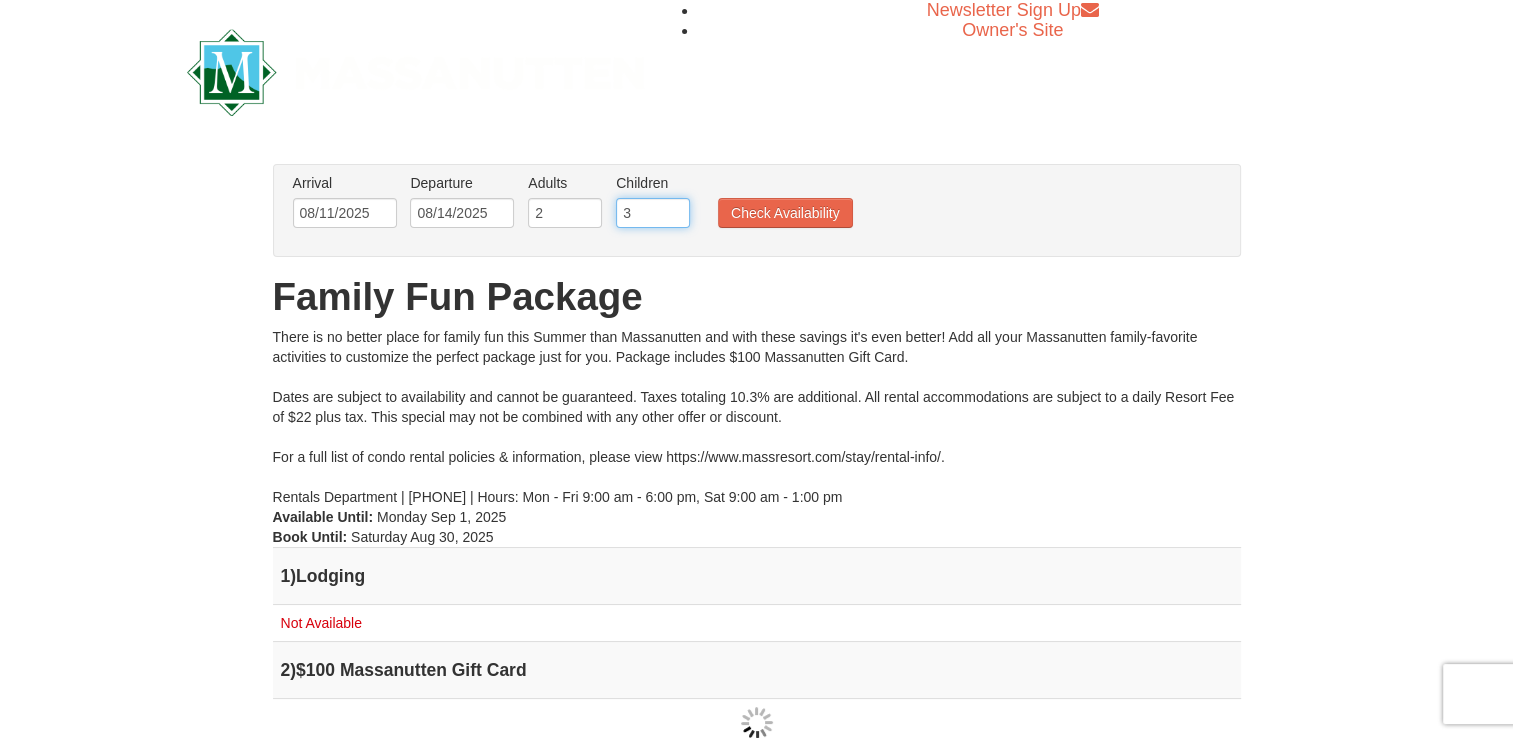 click on "3" at bounding box center (653, 213) 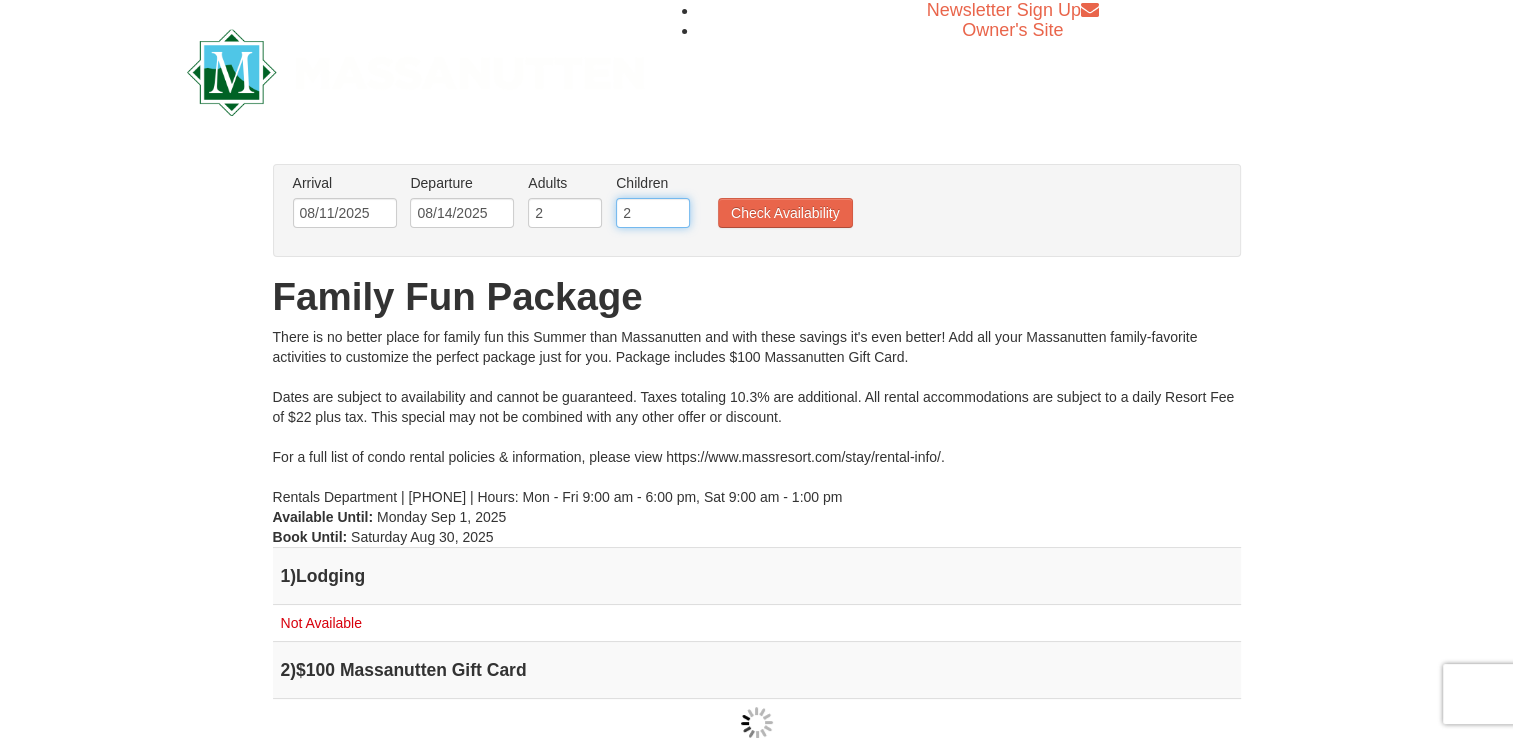 click on "2" at bounding box center (653, 213) 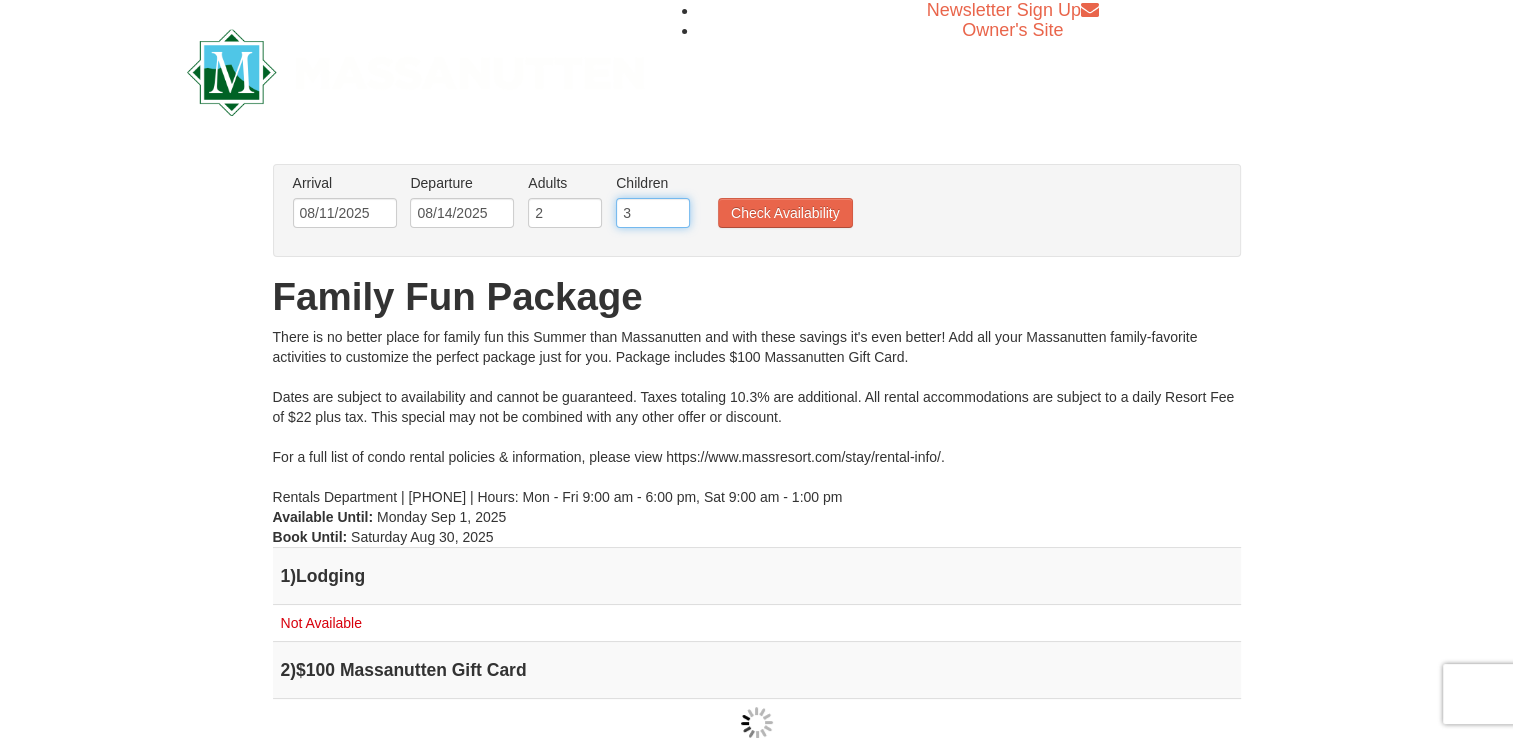 type on "3" 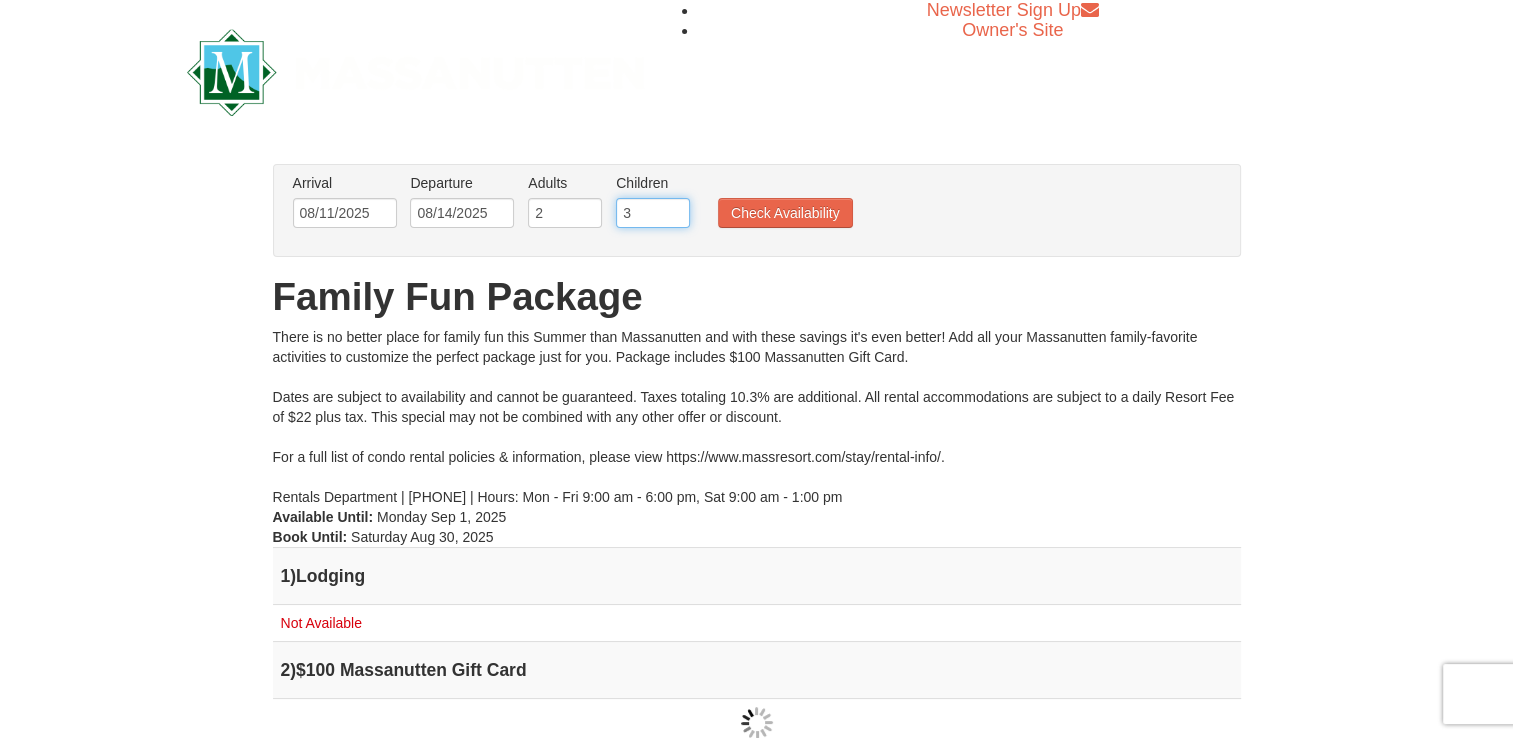 click on "3" at bounding box center (653, 213) 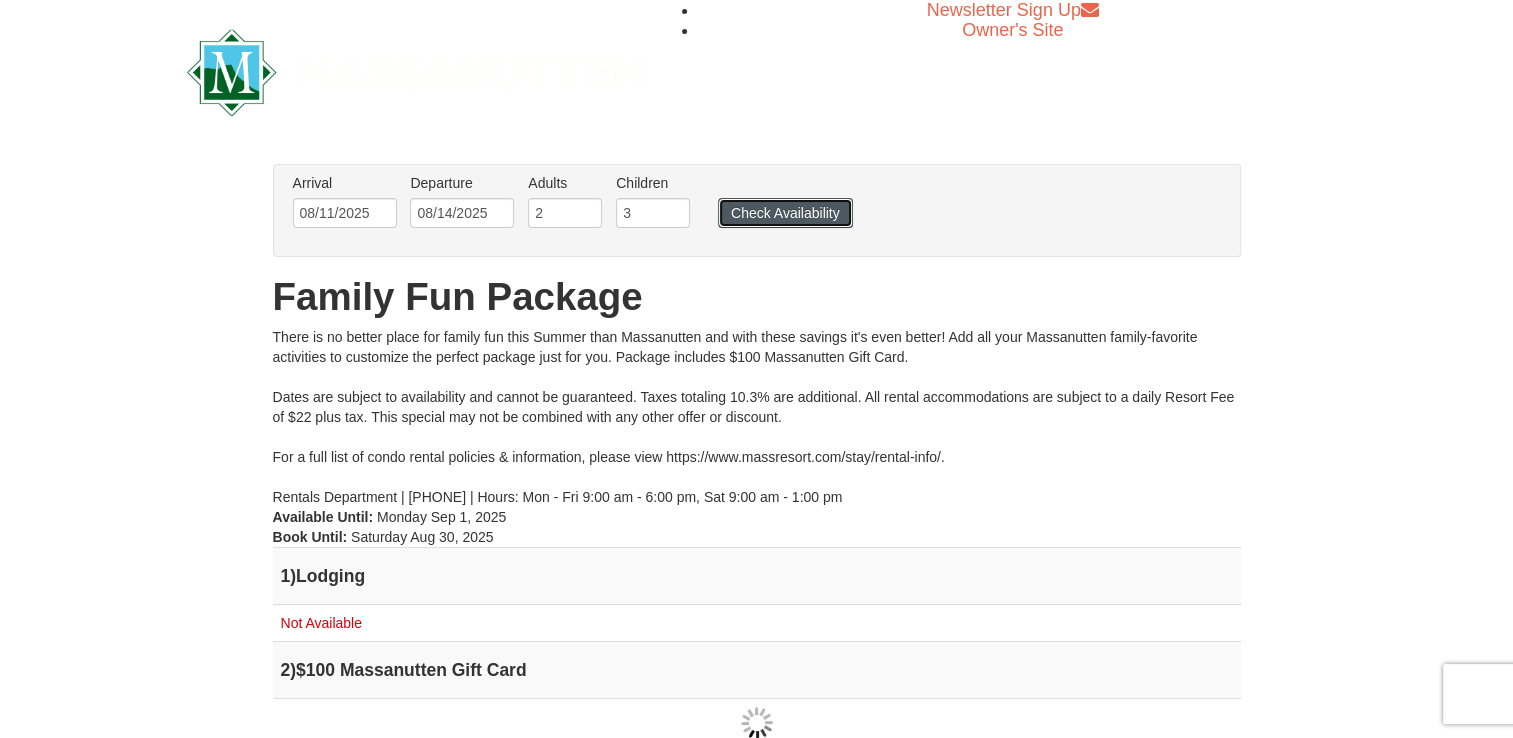 click on "Check Availability" at bounding box center [785, 213] 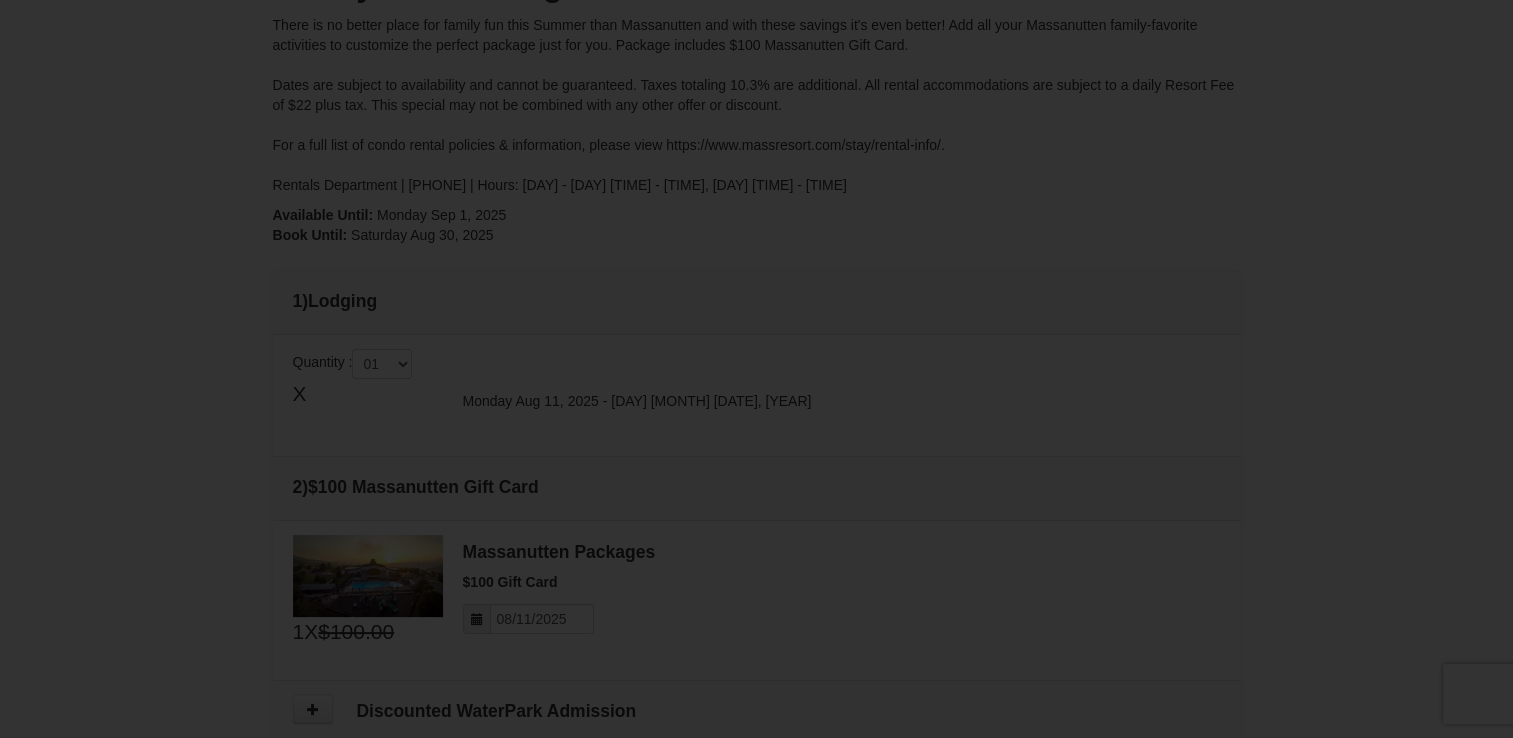 scroll, scrollTop: 0, scrollLeft: 0, axis: both 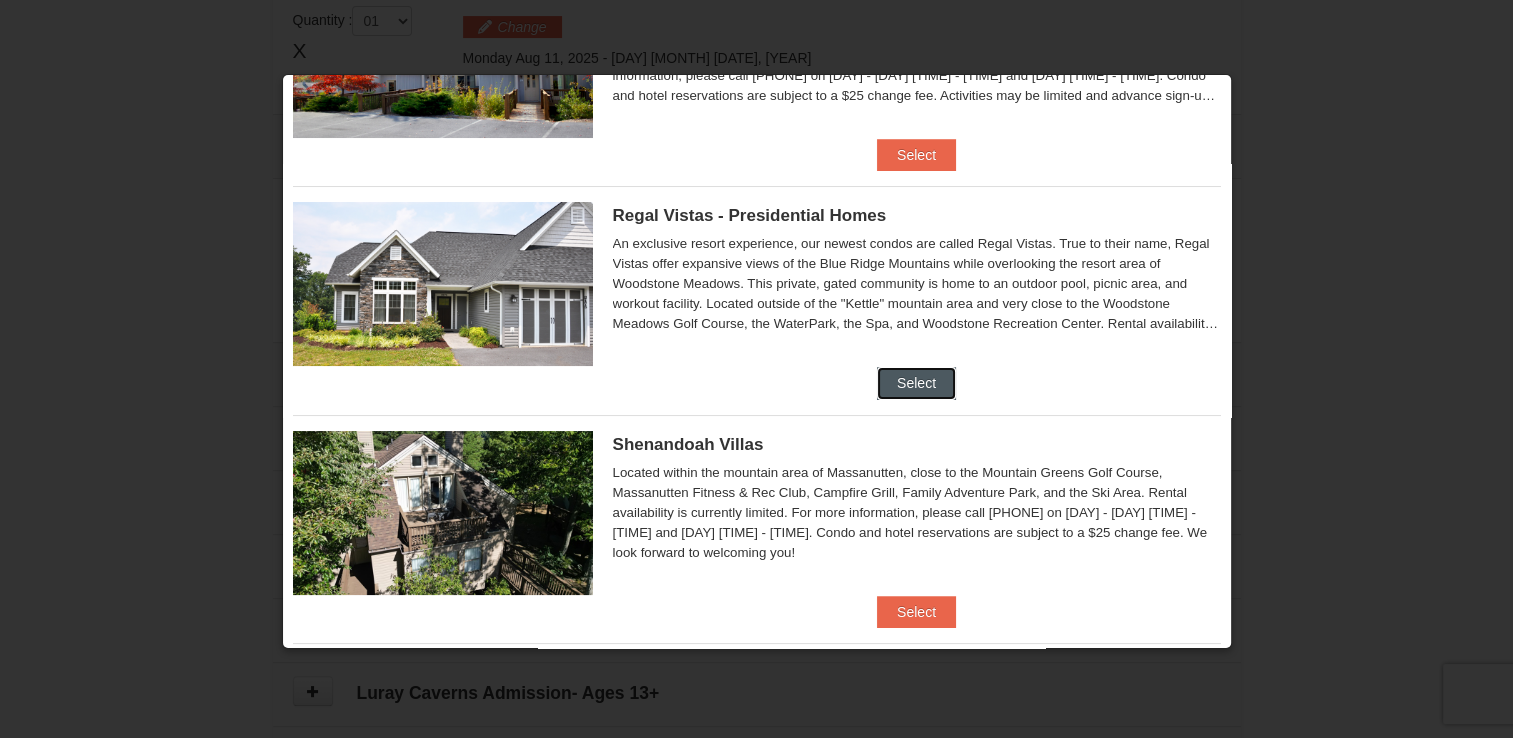 click on "Select" at bounding box center (916, 383) 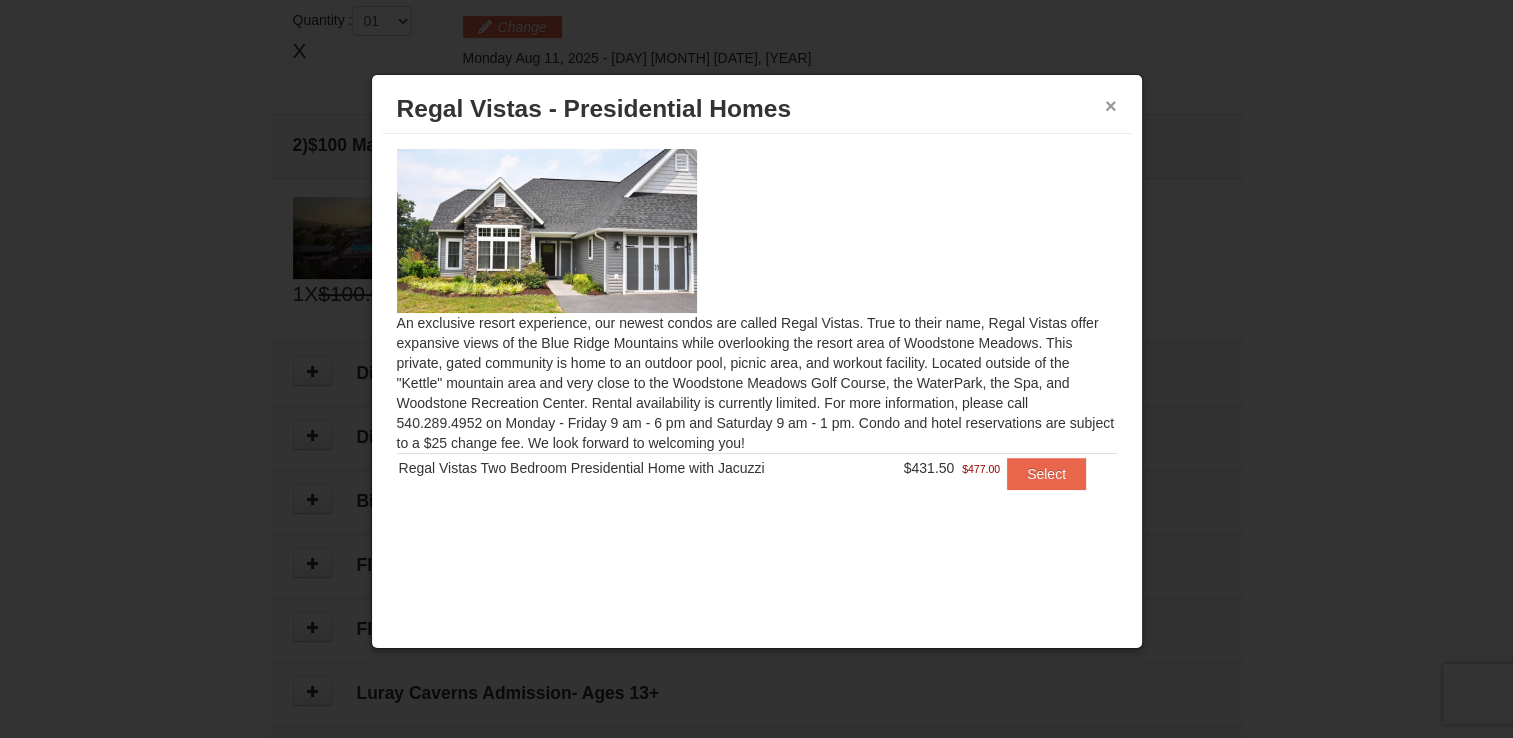 click on "×" at bounding box center [1111, 106] 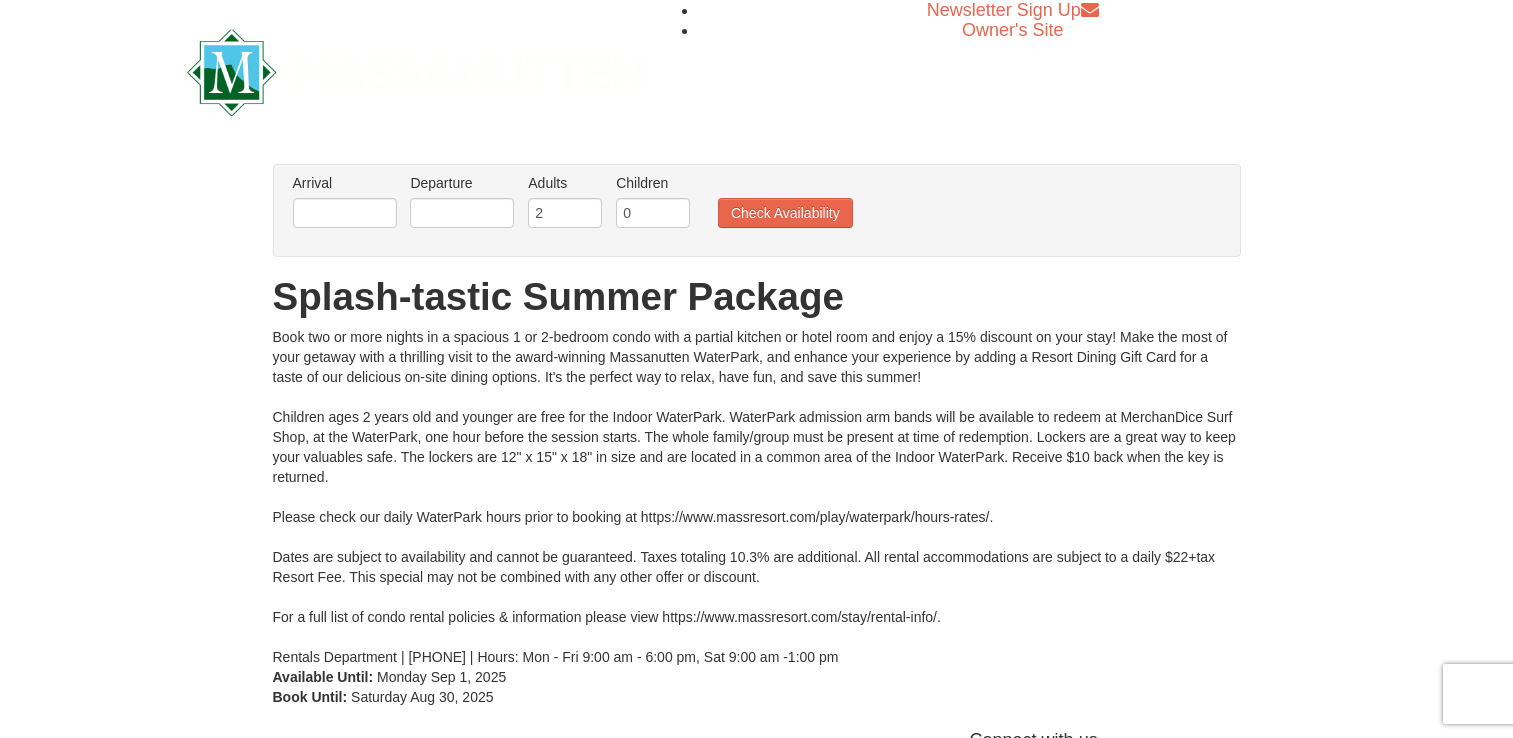 scroll, scrollTop: 0, scrollLeft: 0, axis: both 